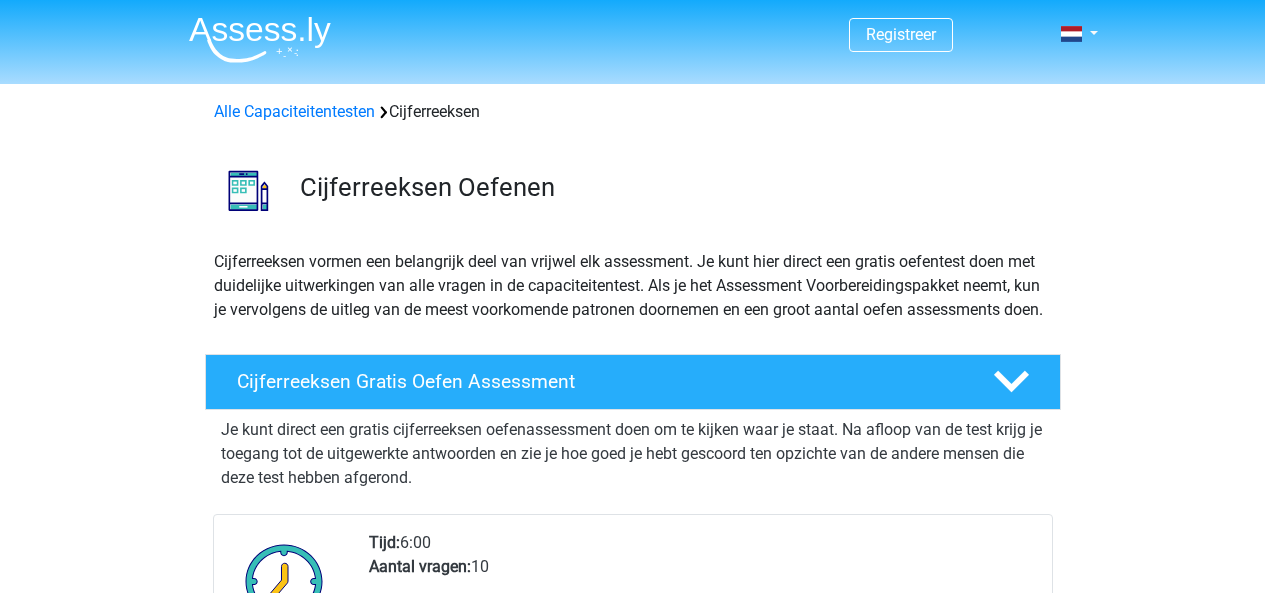 scroll, scrollTop: 0, scrollLeft: 0, axis: both 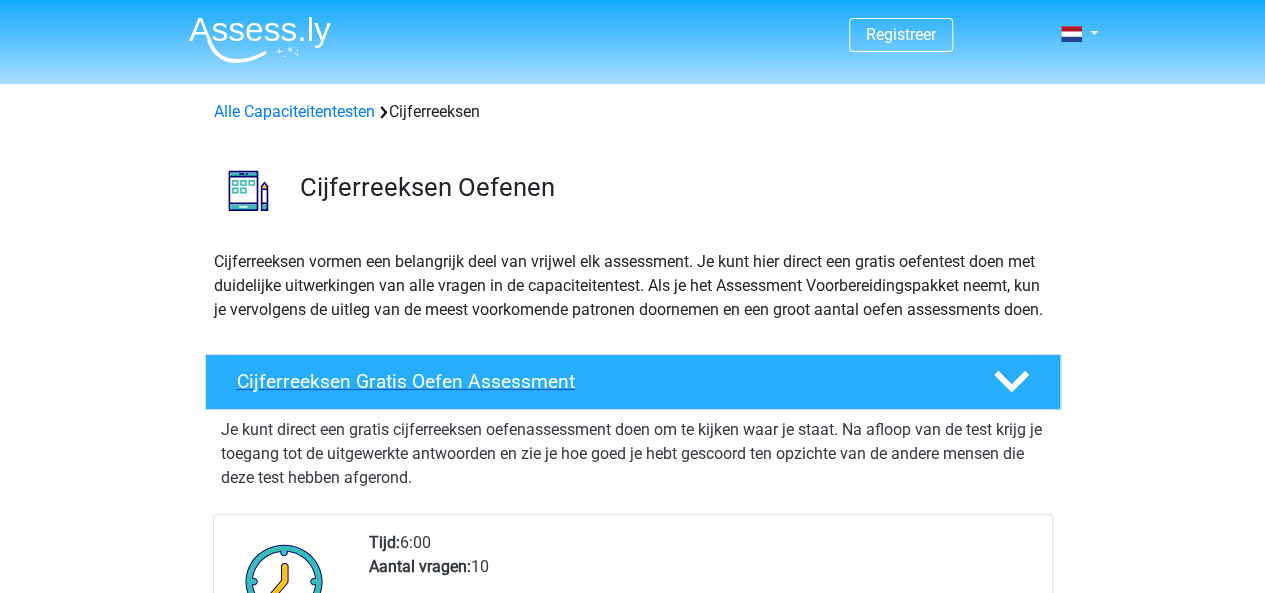 click on "Cijferreeksen
Gratis Oefen Assessment" at bounding box center (633, 382) 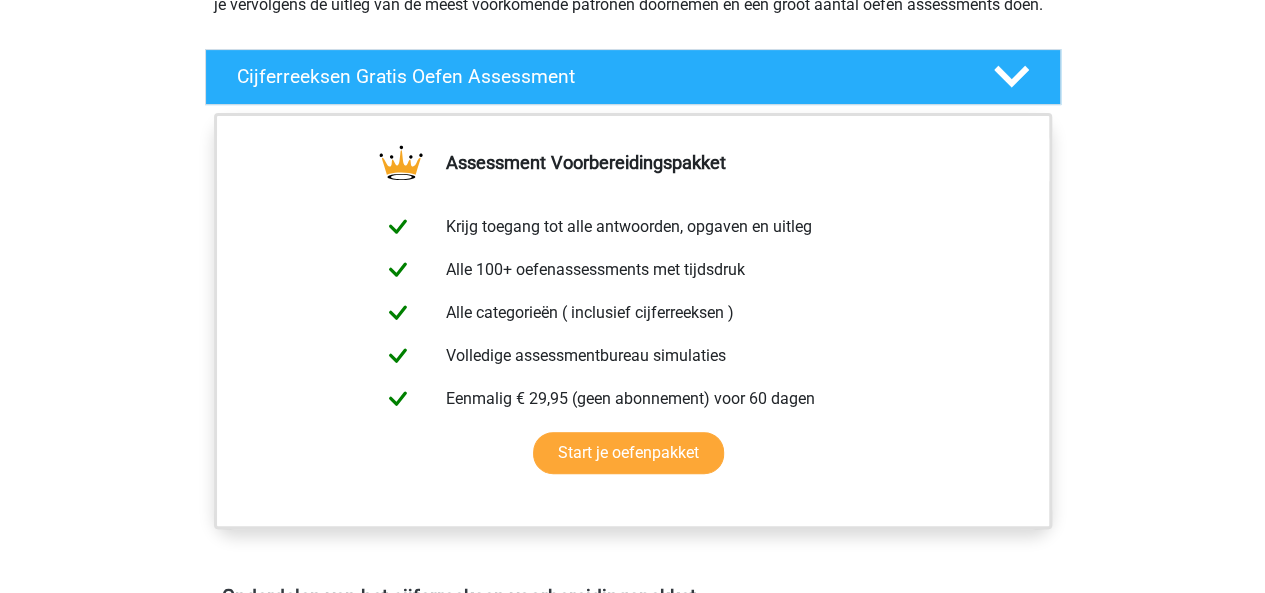 scroll, scrollTop: 327, scrollLeft: 0, axis: vertical 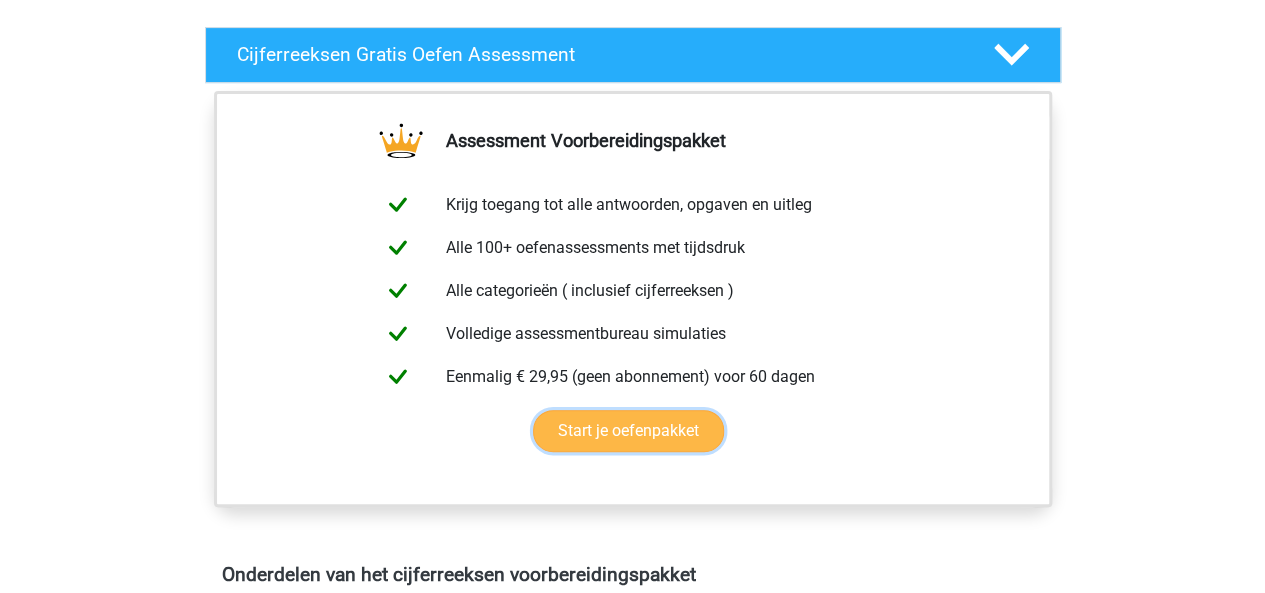 click on "Start je oefenpakket" at bounding box center [628, 431] 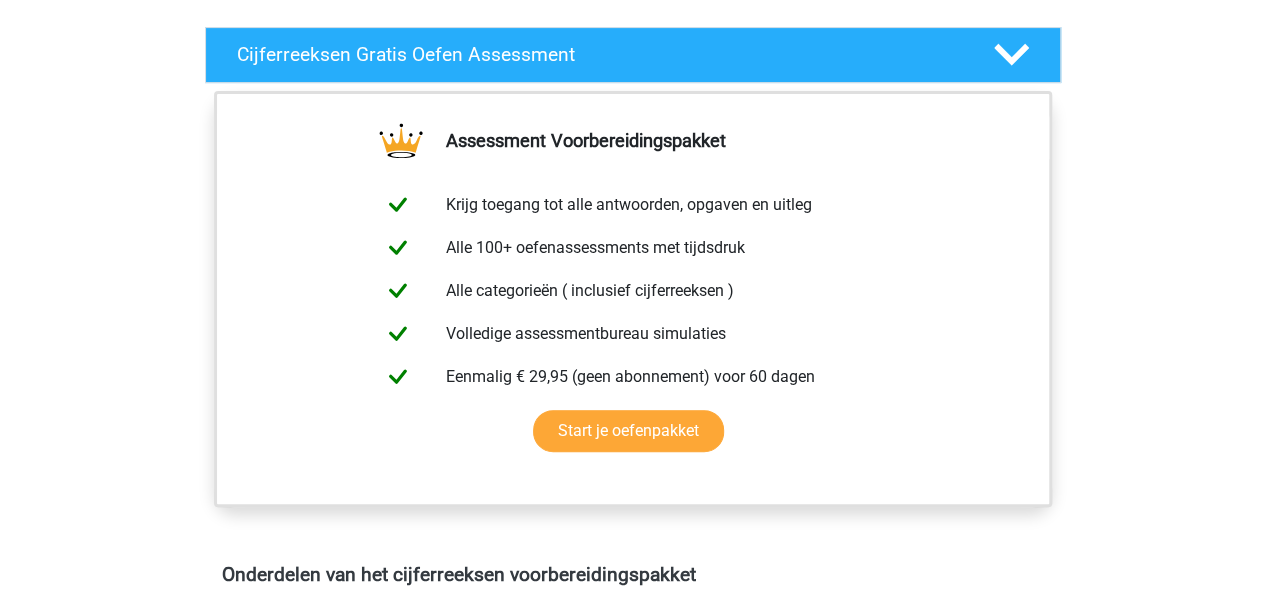 click on "Registreer
Nederlands
English" at bounding box center (632, 798) 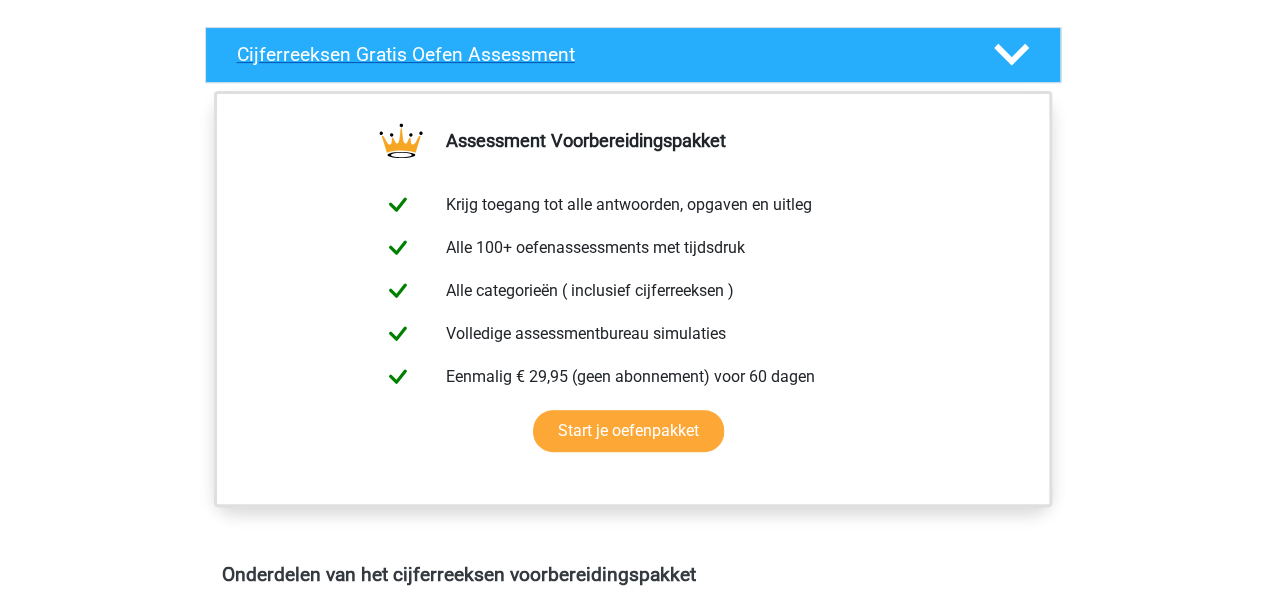 click at bounding box center [1009, 54] 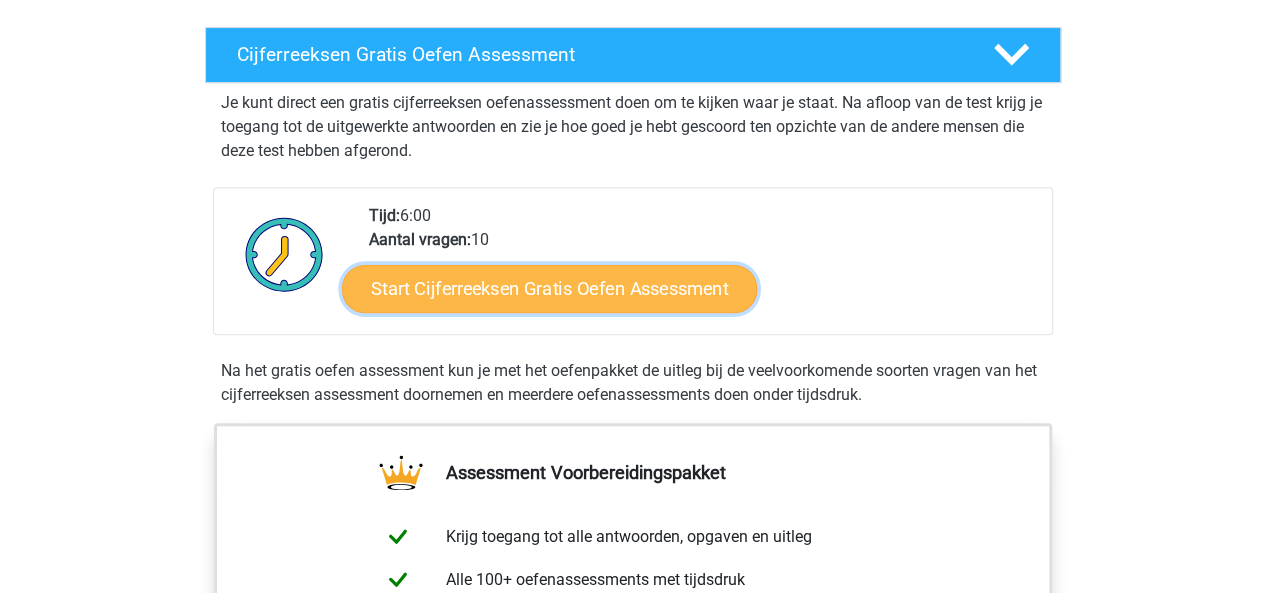 click on "Start Cijferreeksen
Gratis Oefen Assessment" at bounding box center [549, 288] 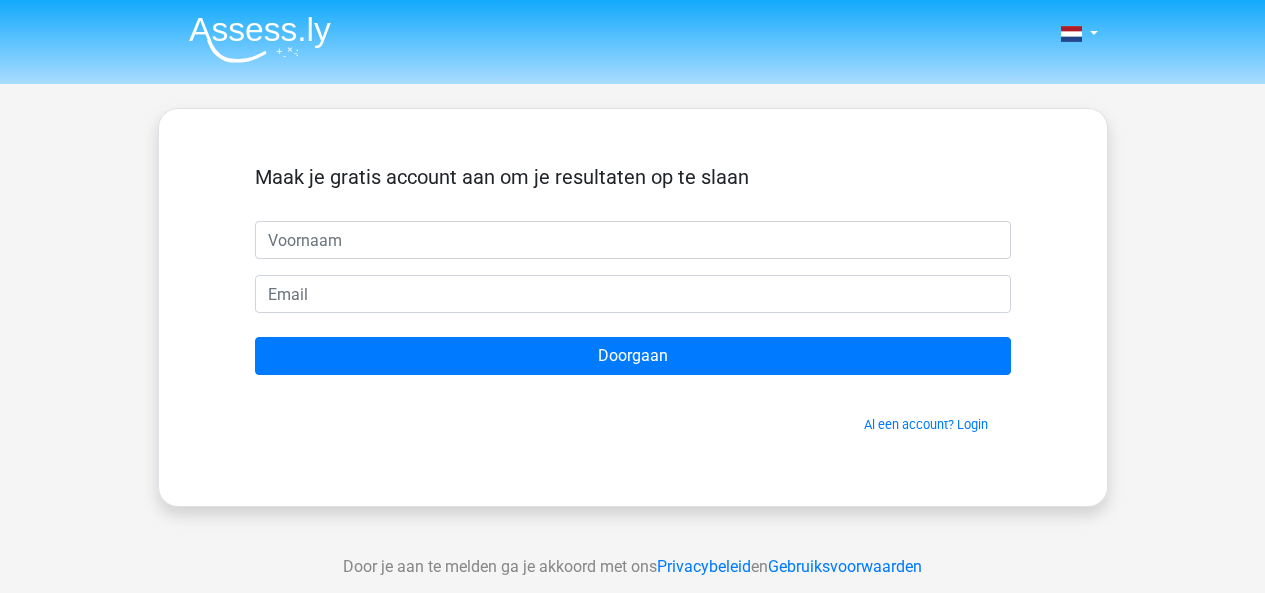 scroll, scrollTop: 0, scrollLeft: 0, axis: both 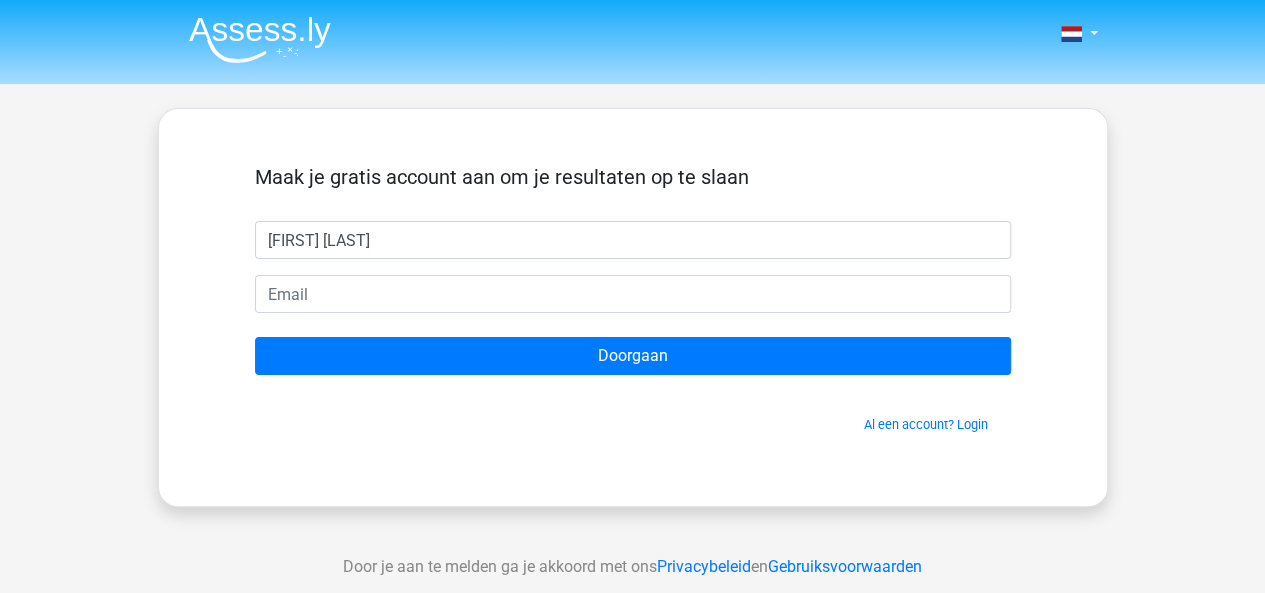 type on "Nair van der Biest" 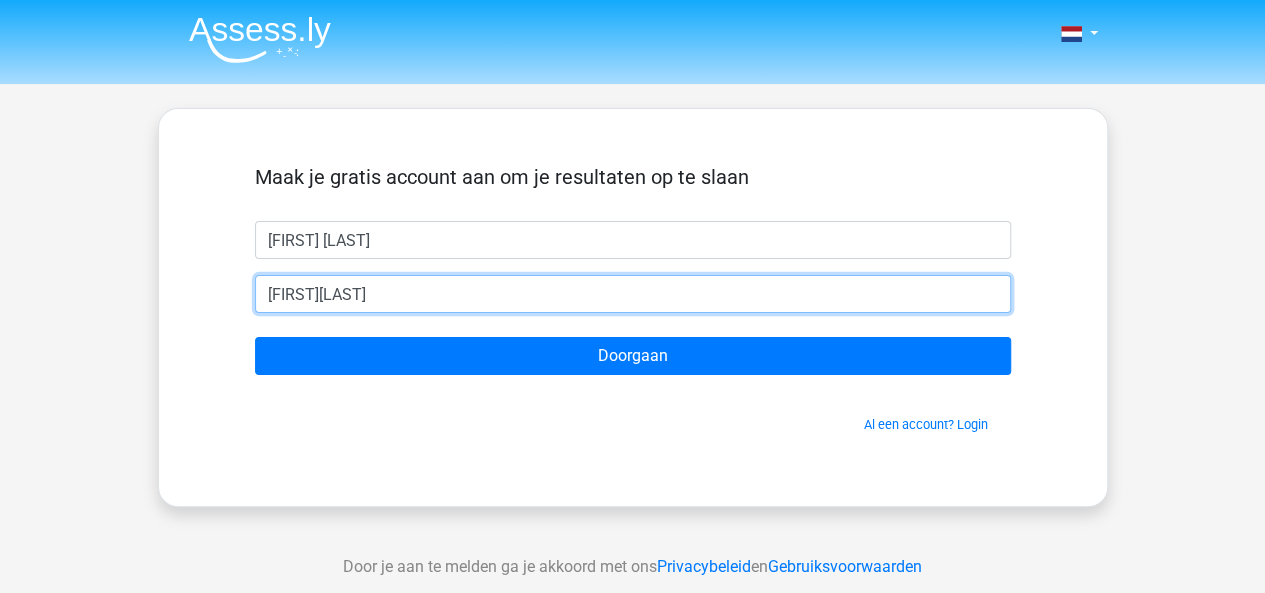 type on "nairvanderbiest@outlook.com" 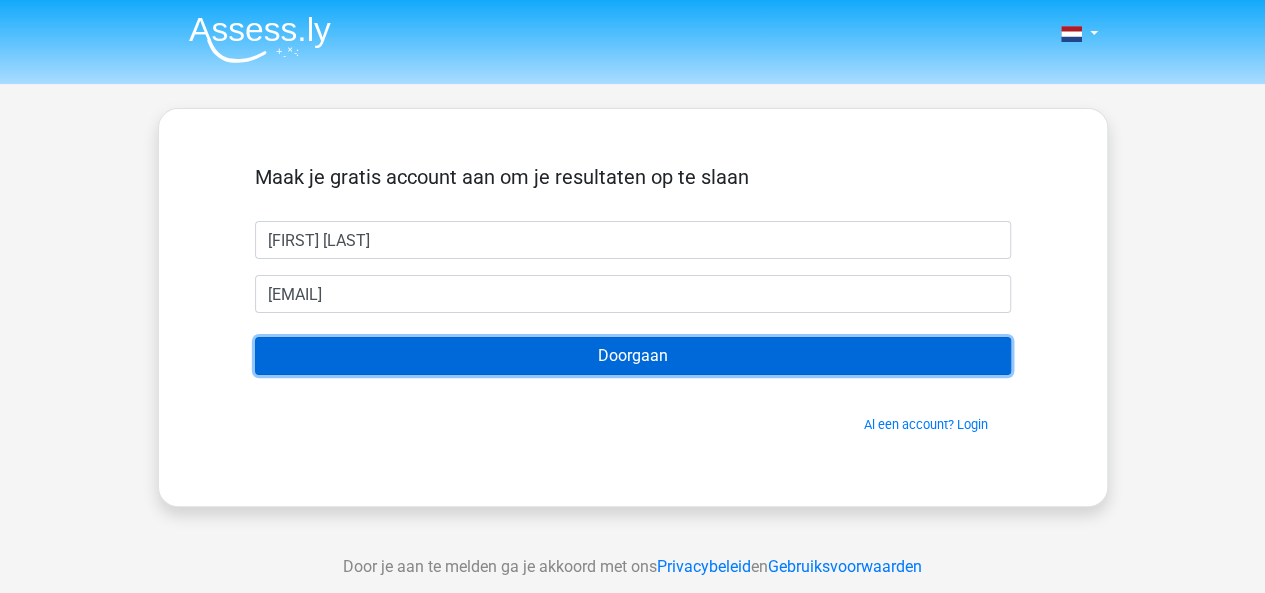 click on "Doorgaan" at bounding box center (633, 356) 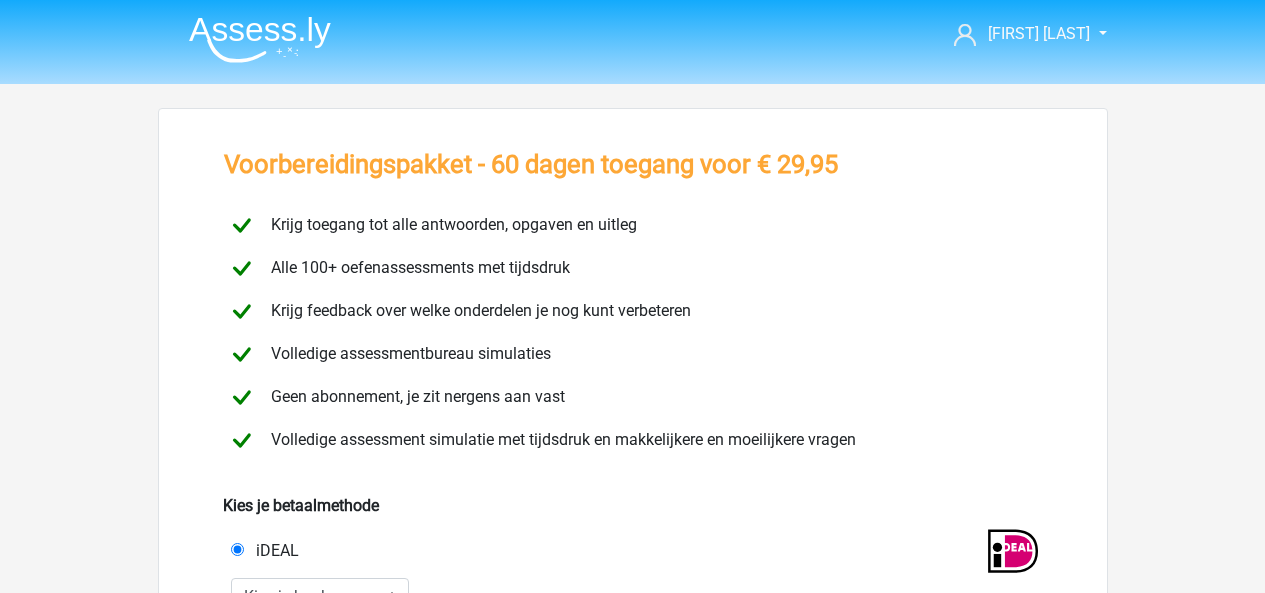 scroll, scrollTop: 0, scrollLeft: 0, axis: both 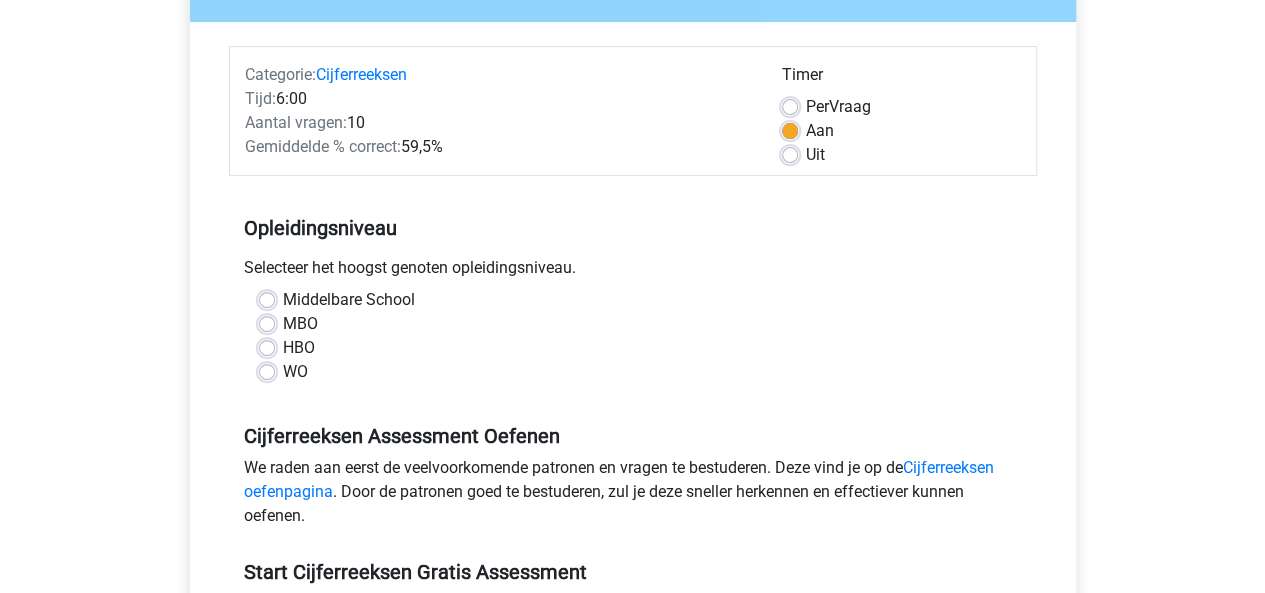 click on "HBO" at bounding box center (299, 348) 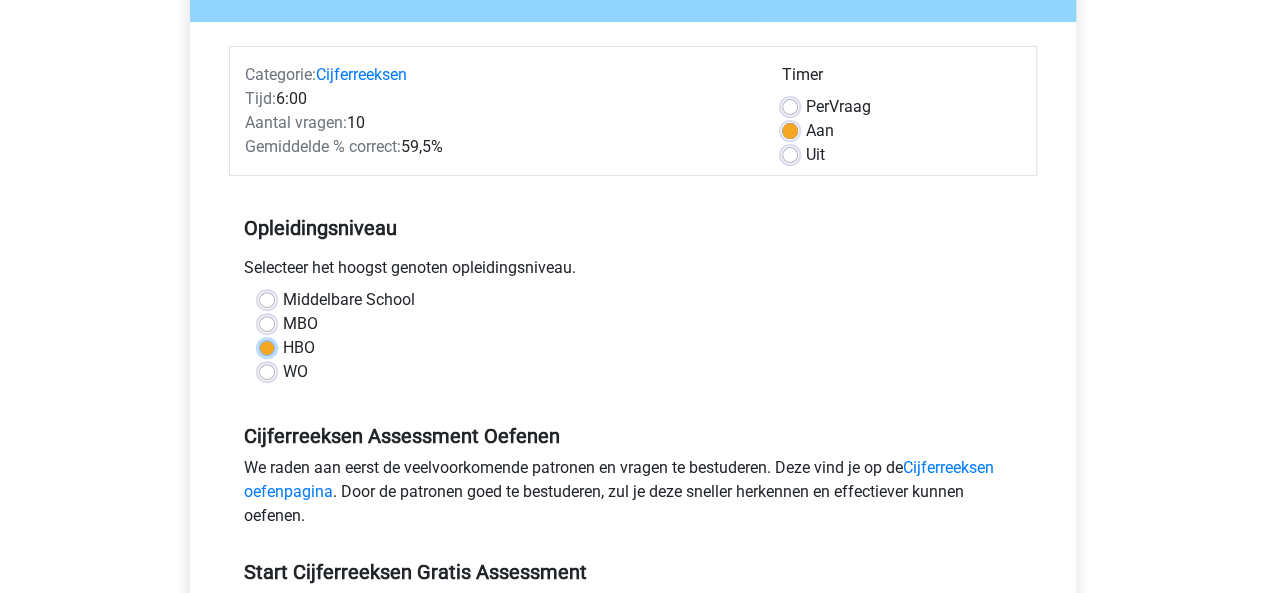 click on "HBO" at bounding box center [267, 346] 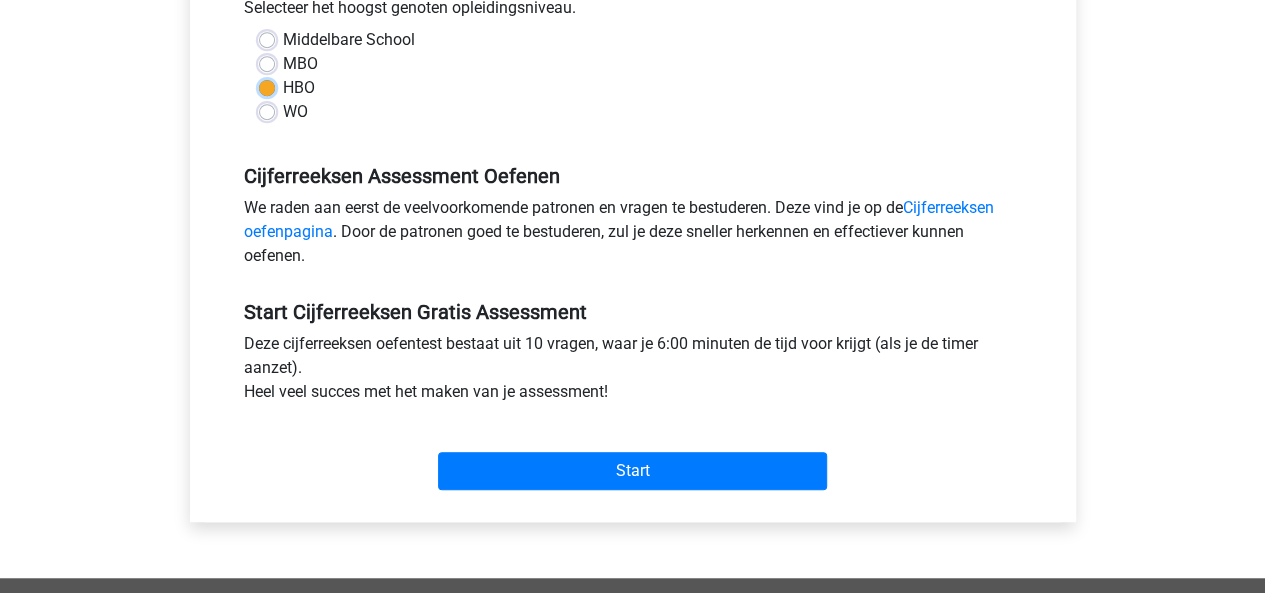 scroll, scrollTop: 476, scrollLeft: 0, axis: vertical 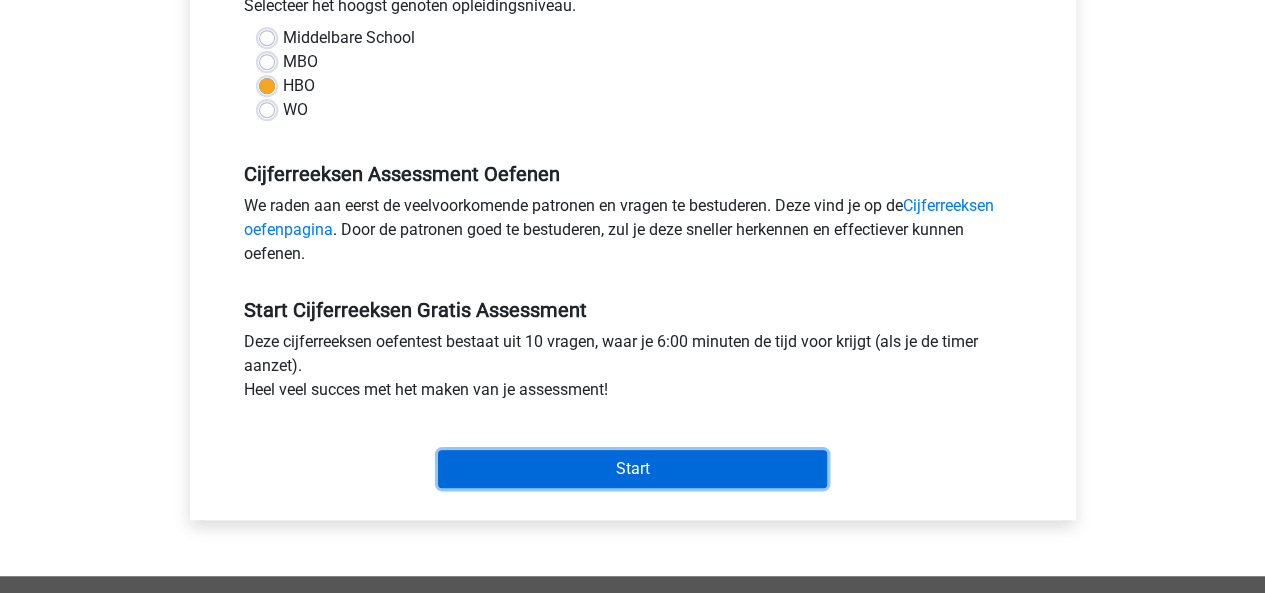 click on "Start" at bounding box center [632, 469] 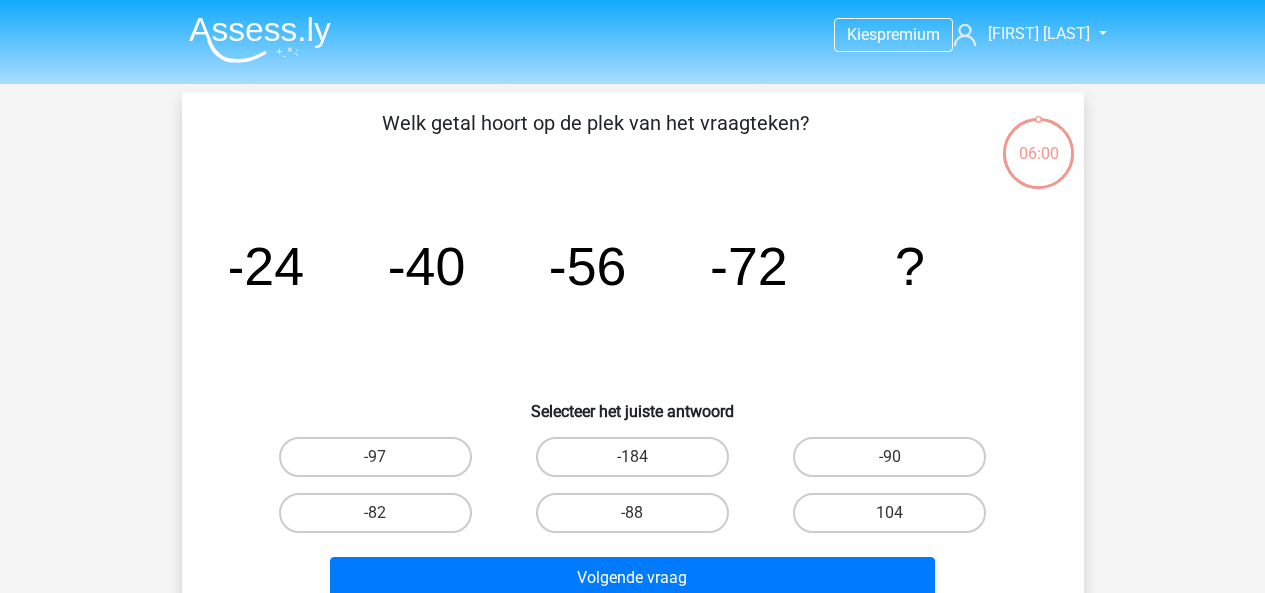 scroll, scrollTop: 0, scrollLeft: 0, axis: both 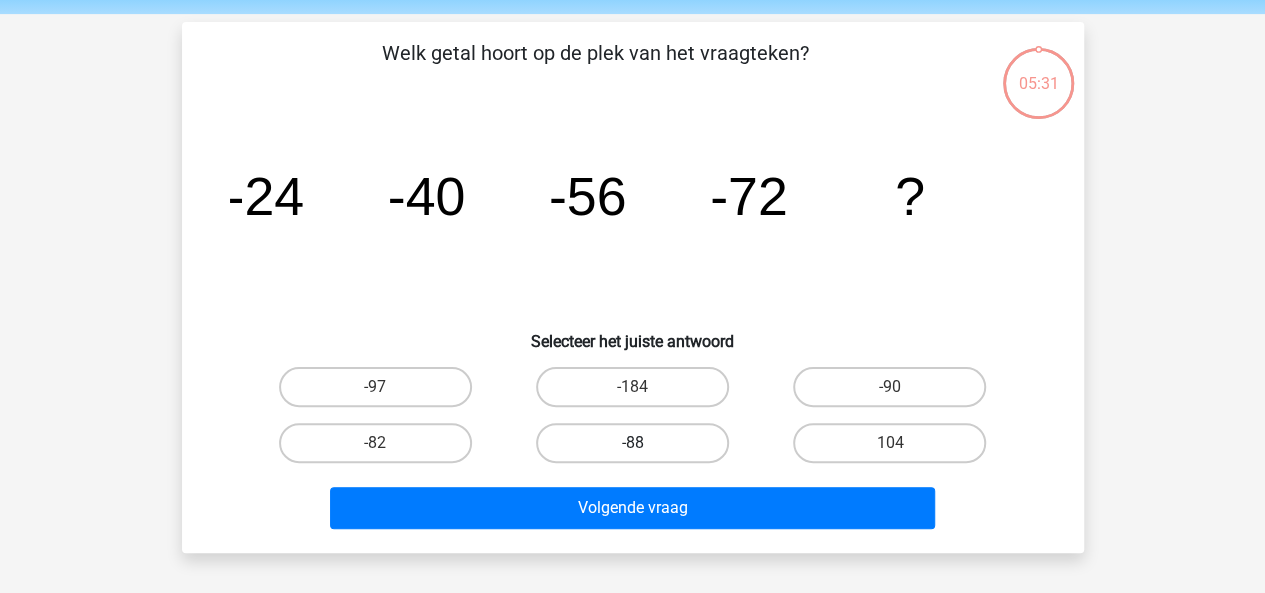 click on "-88" at bounding box center (632, 443) 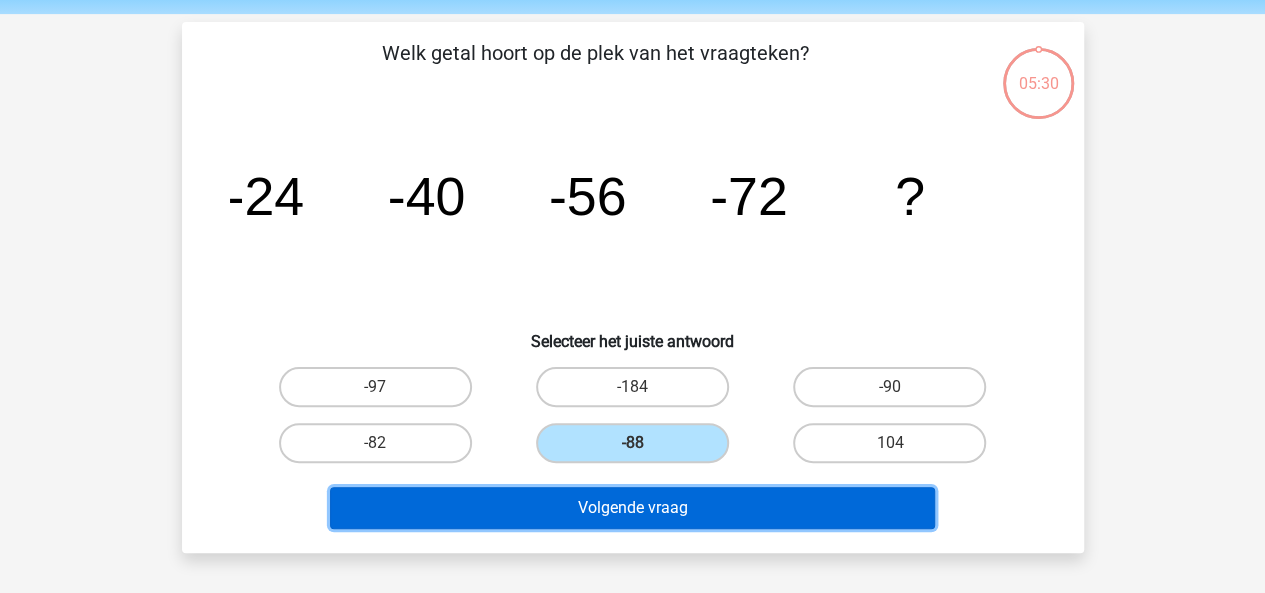 click on "Volgende vraag" at bounding box center (632, 508) 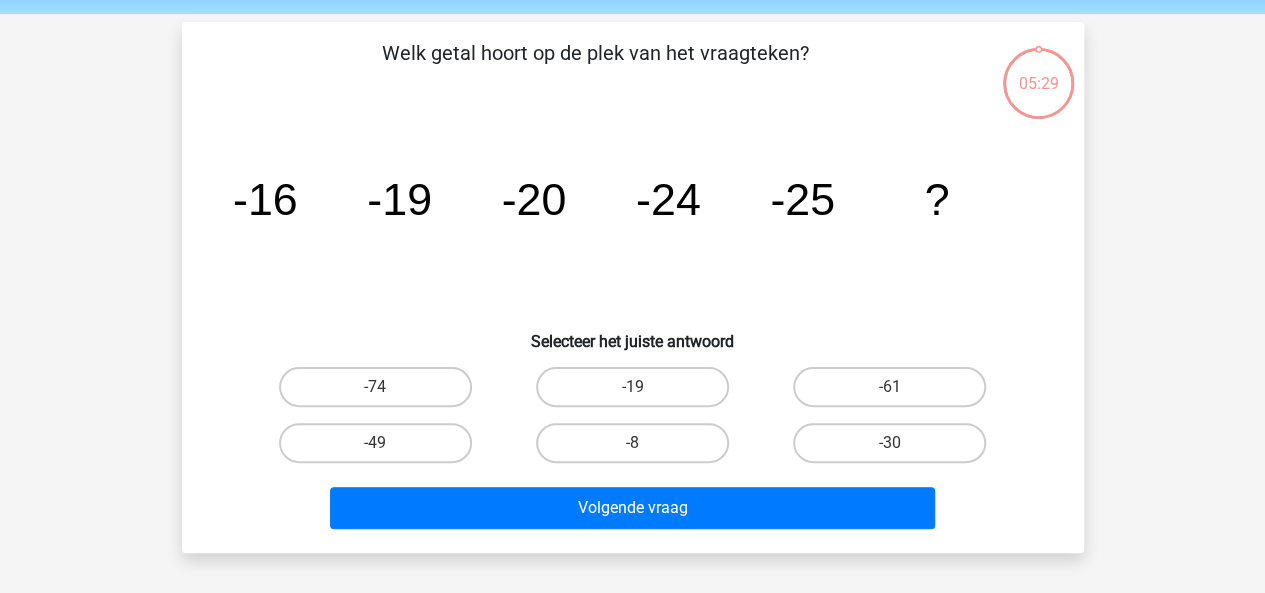 scroll, scrollTop: 92, scrollLeft: 0, axis: vertical 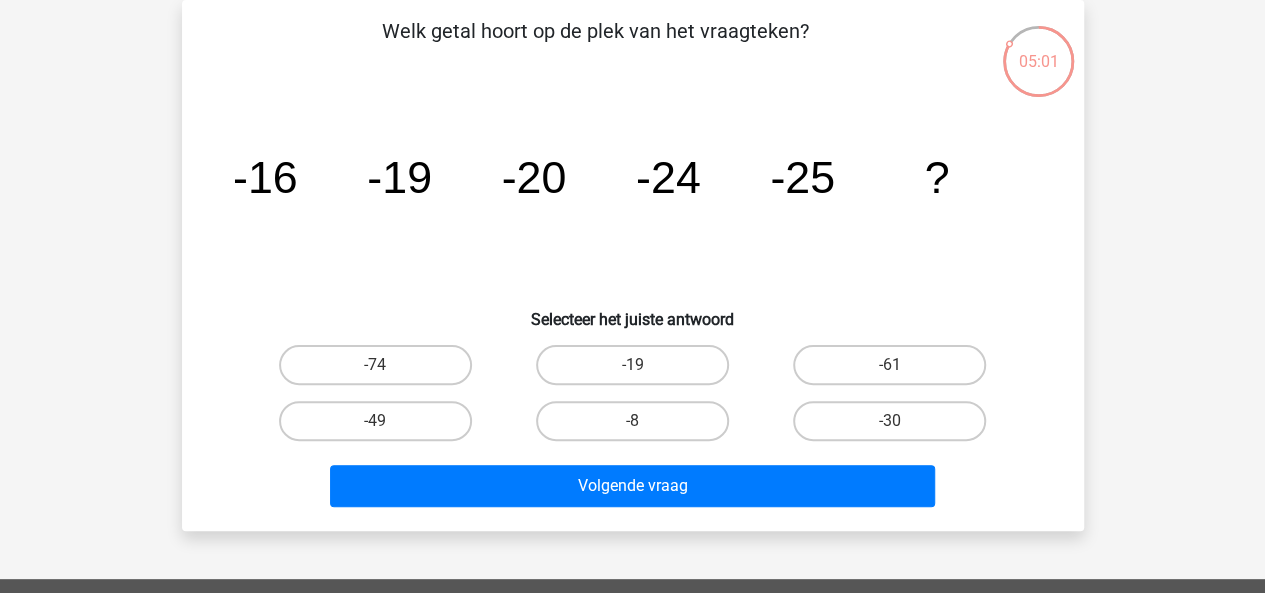 click on "image/svg+xml
-16
-19
-20
-24
-25
?" 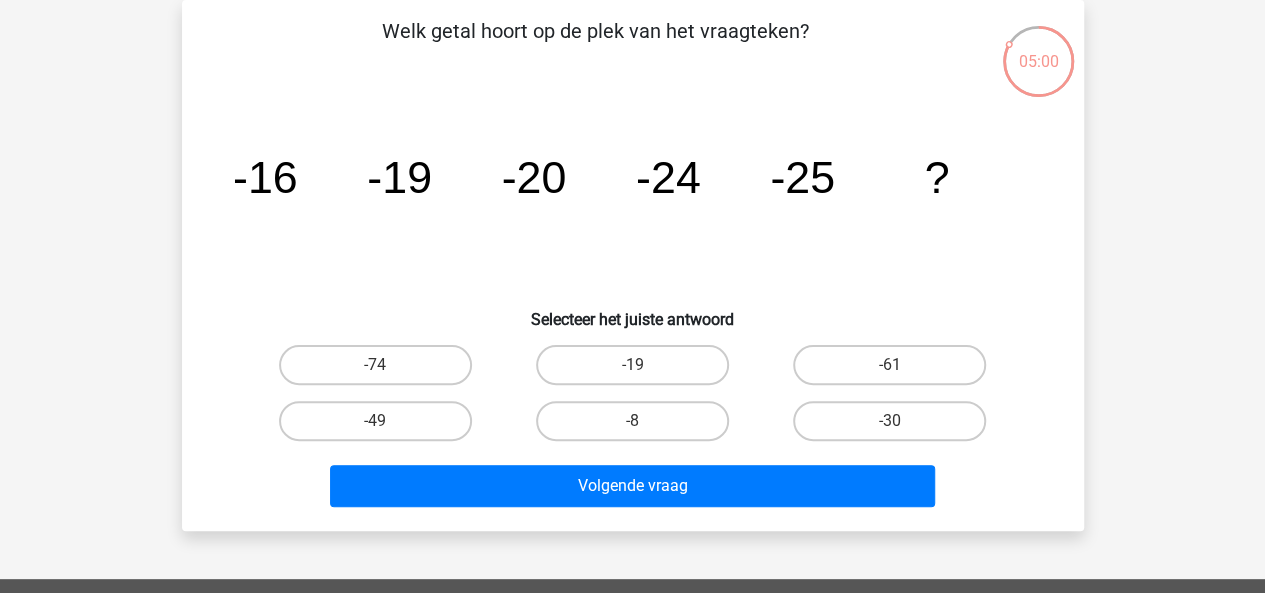 click on "image/svg+xml
-16
-19
-20
-24
-25
?" 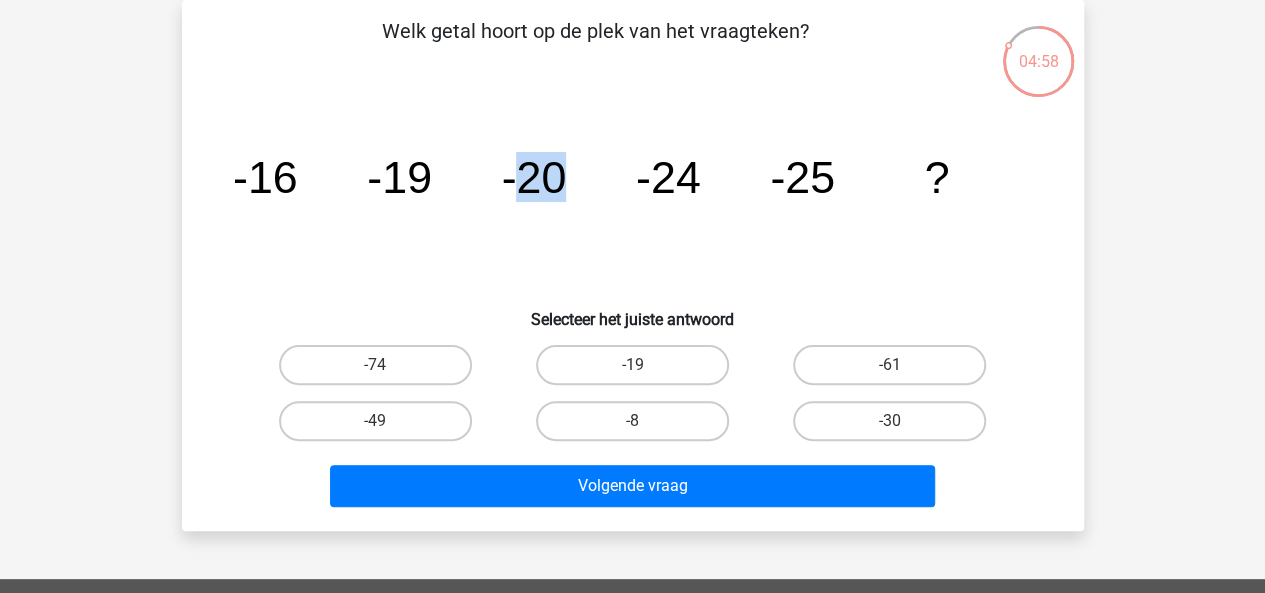 click on "image/svg+xml
-16
-19
-20
-24
-25
?" 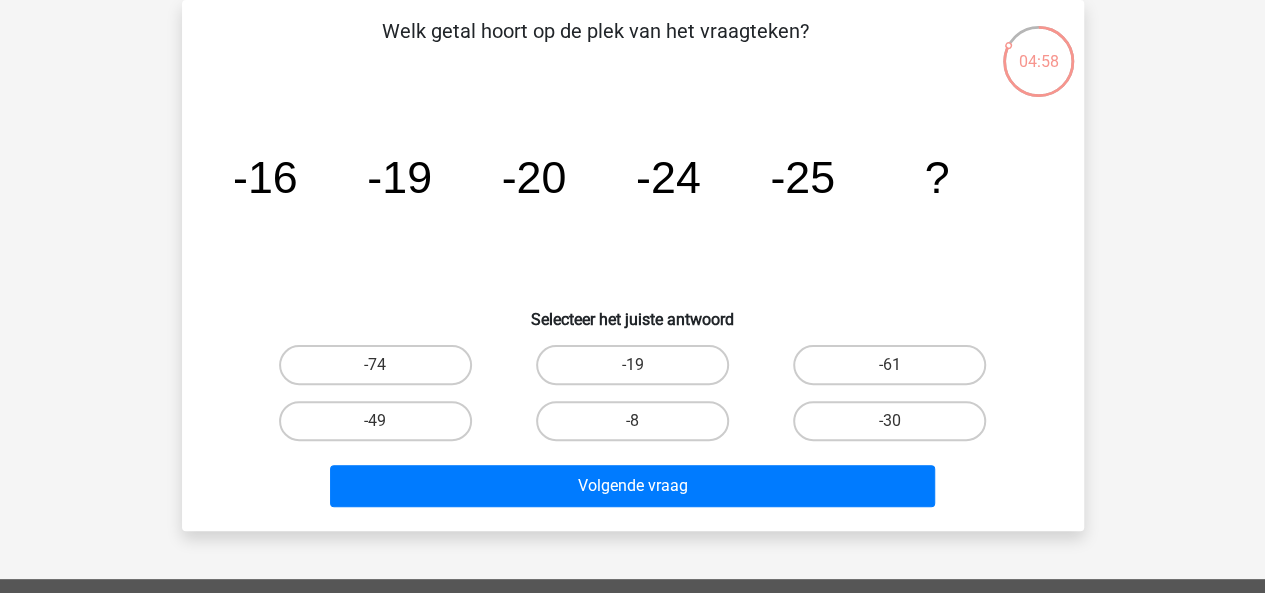 click on "image/svg+xml
-16
-19
-20
-24
-25
?" 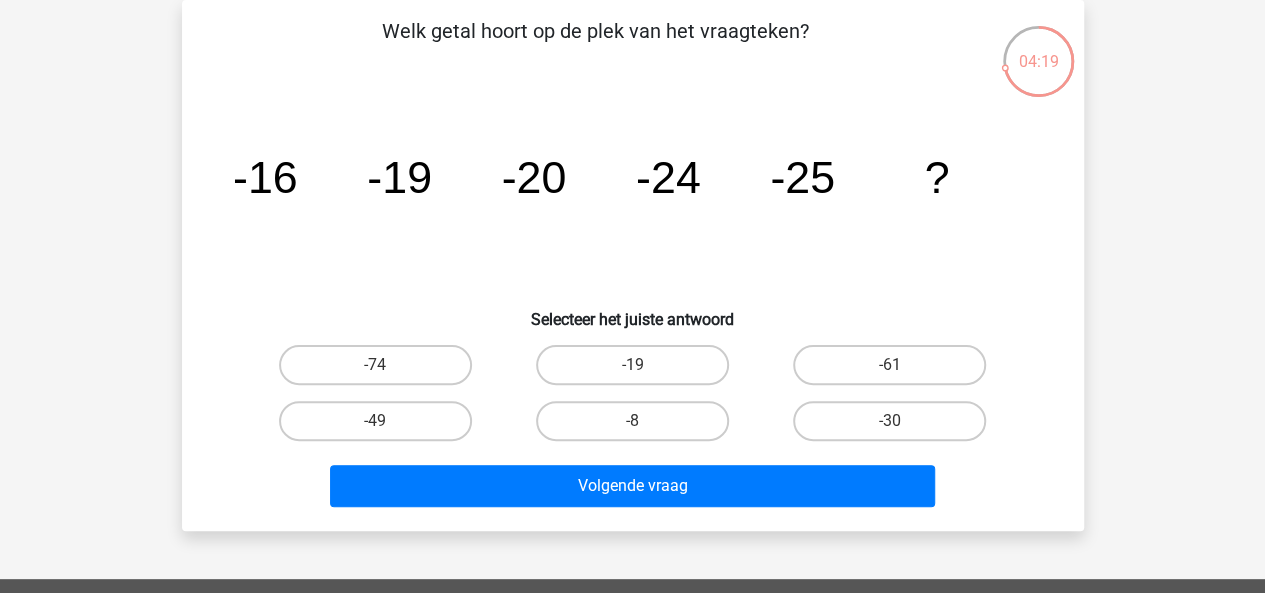 click on "-19" at bounding box center (638, 371) 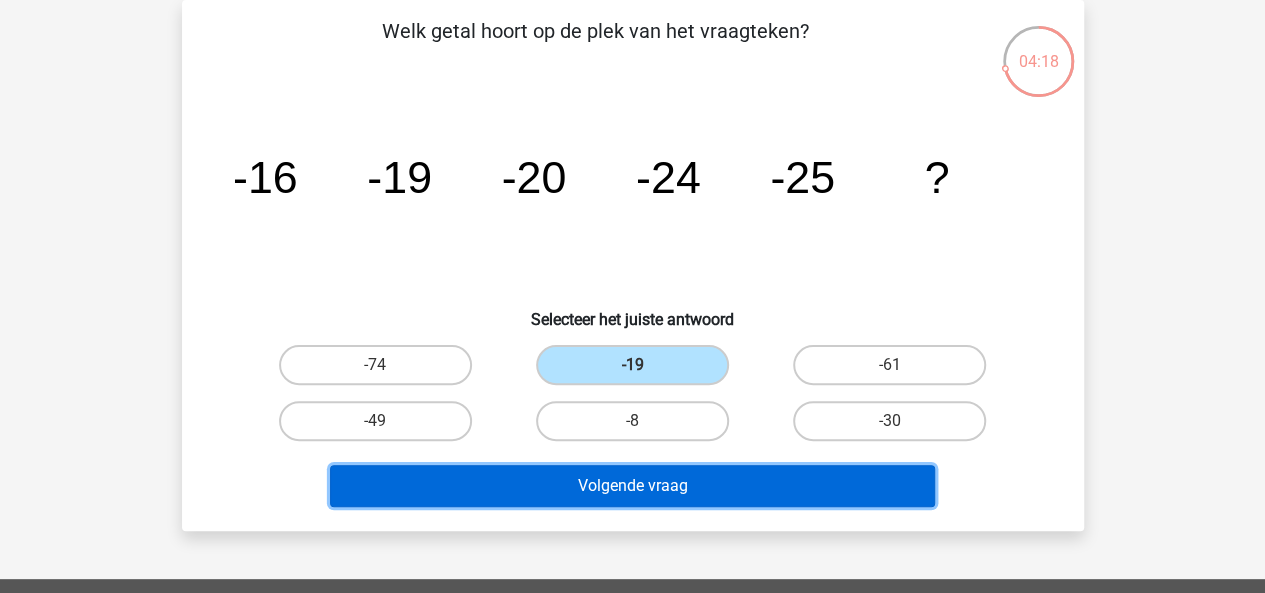 click on "Volgende vraag" at bounding box center (632, 486) 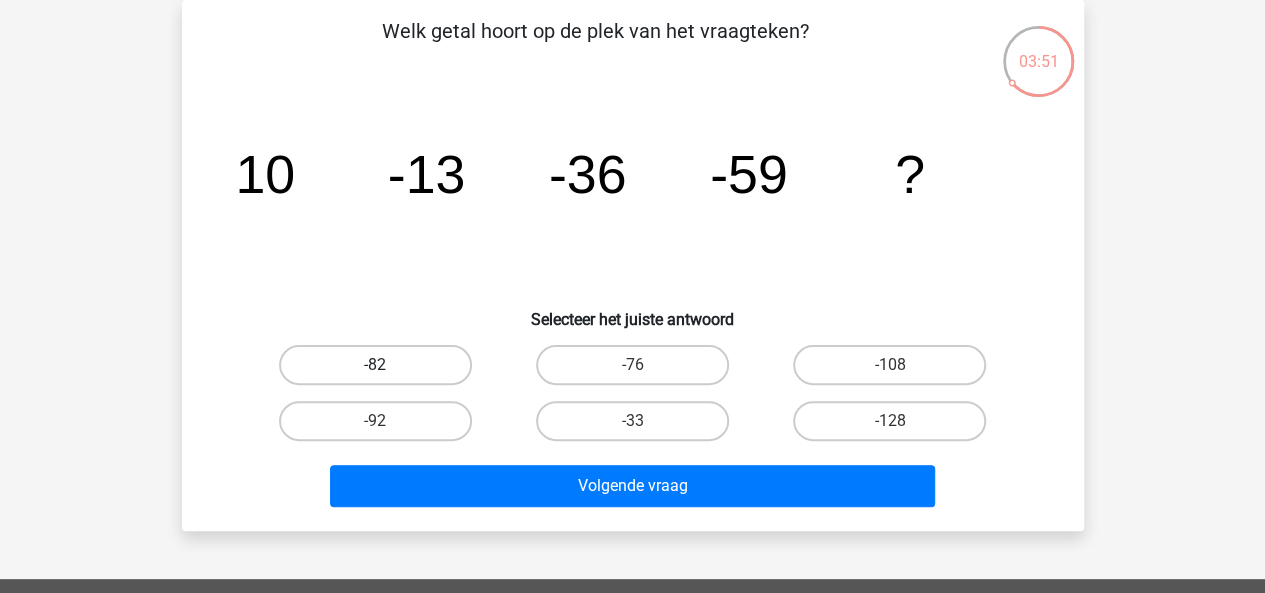 click on "-82" at bounding box center (375, 365) 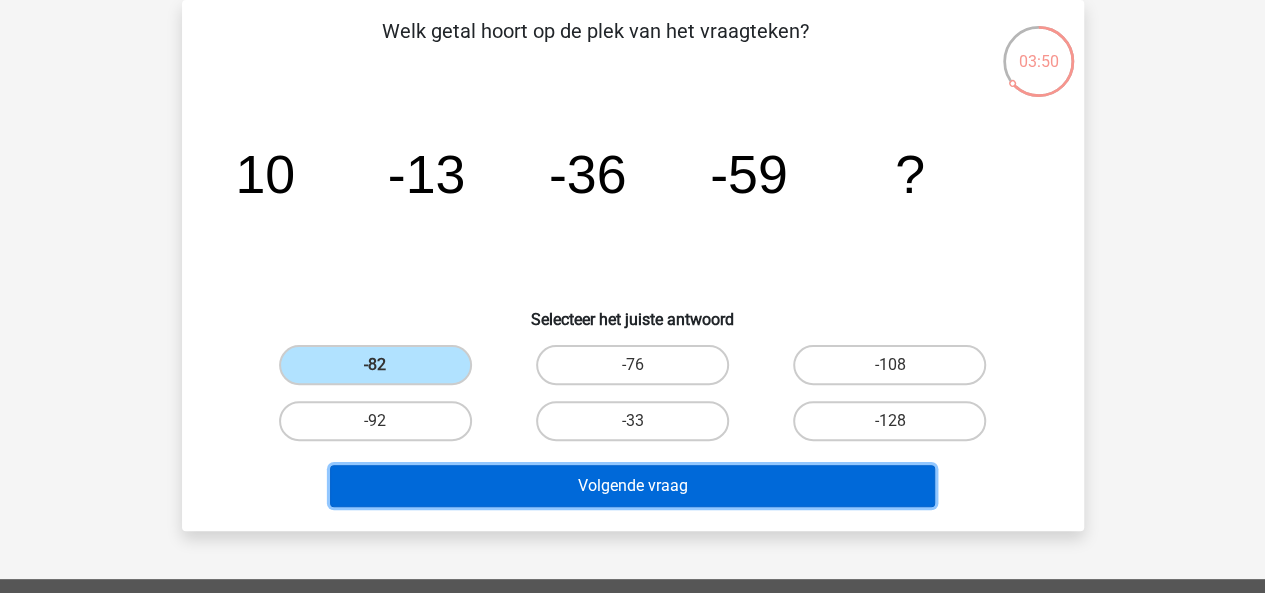 click on "Volgende vraag" at bounding box center (632, 486) 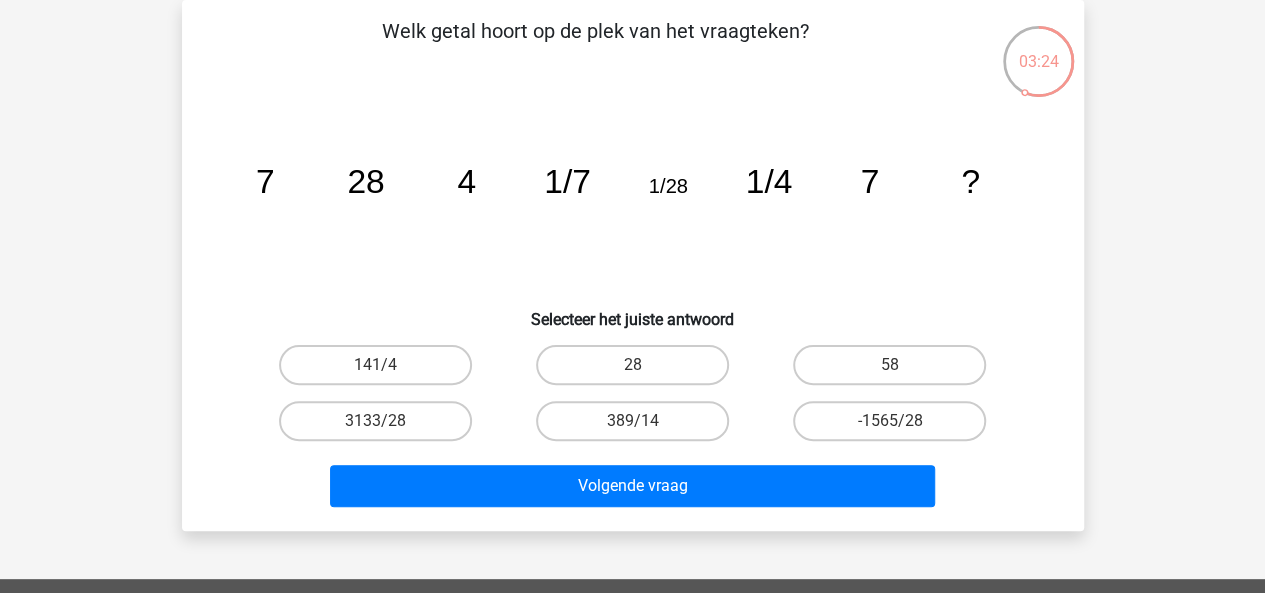 click on "28" at bounding box center (638, 371) 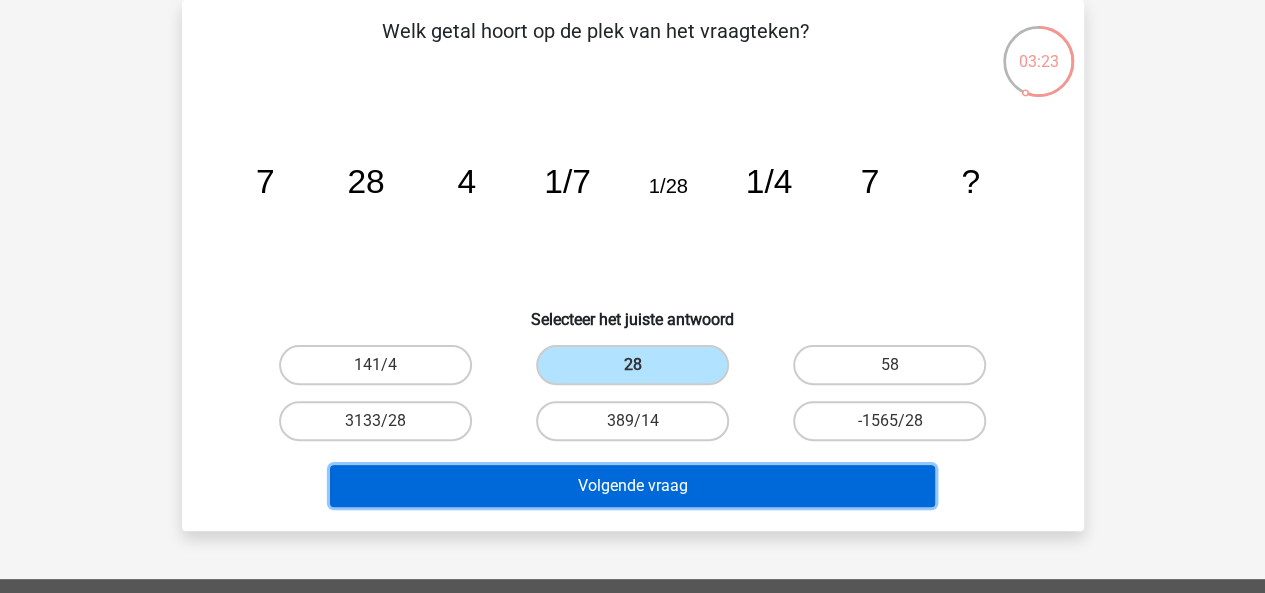 click on "Volgende vraag" at bounding box center (632, 486) 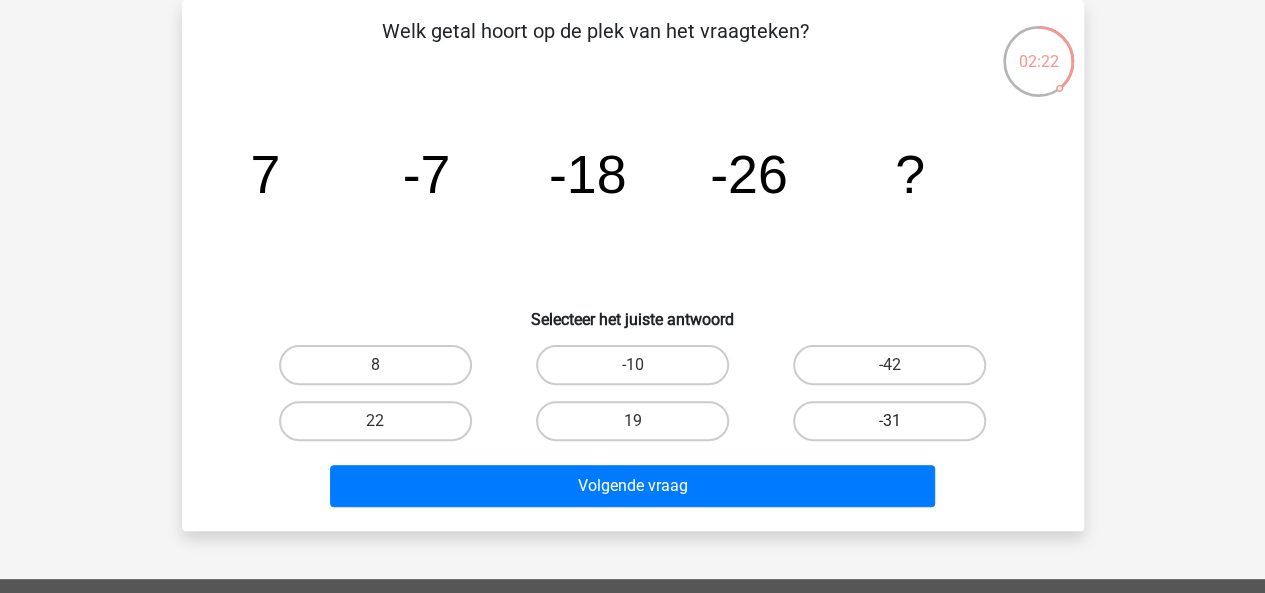 click on "-31" at bounding box center (889, 421) 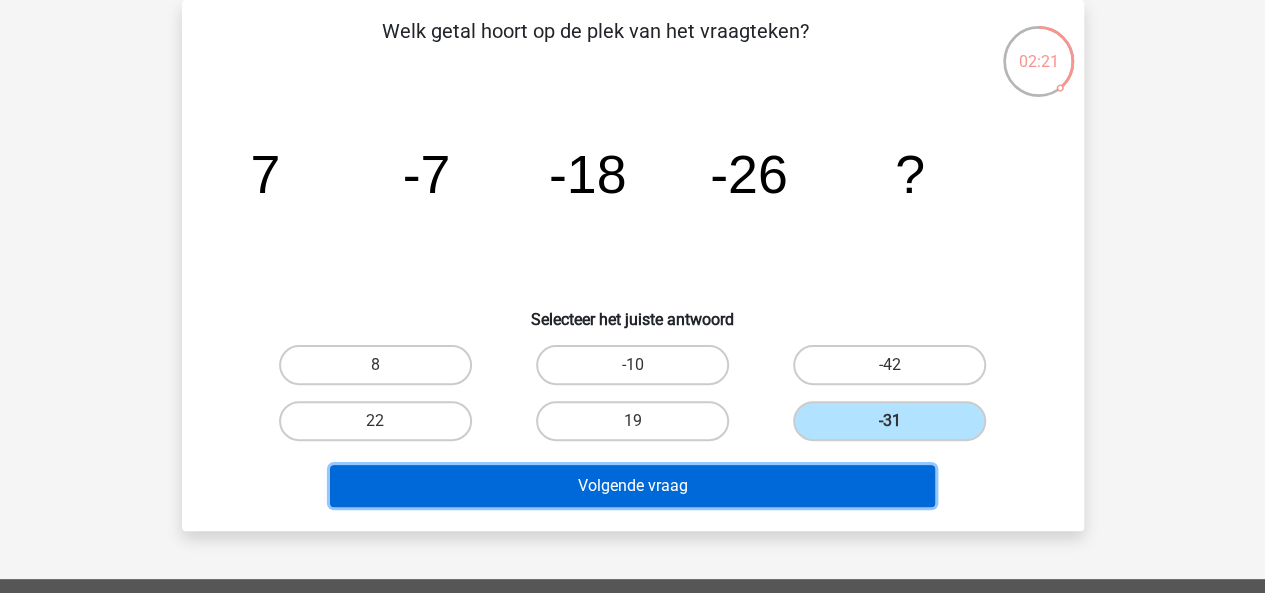 click on "Volgende vraag" at bounding box center (632, 486) 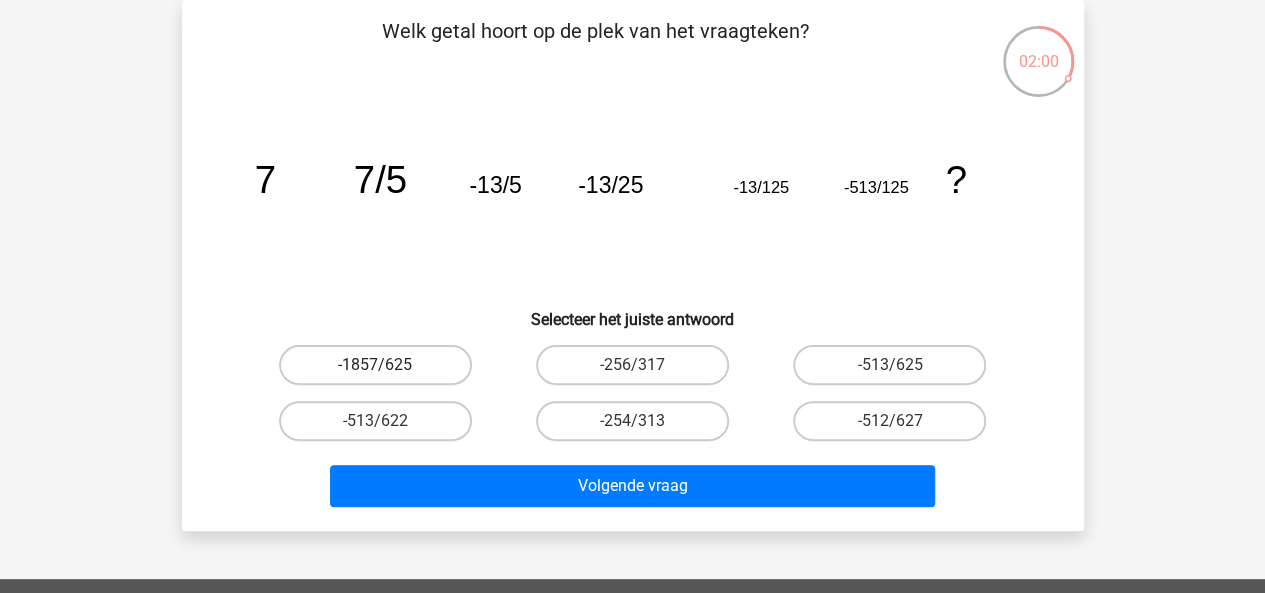 click on "-1857/625" at bounding box center [375, 365] 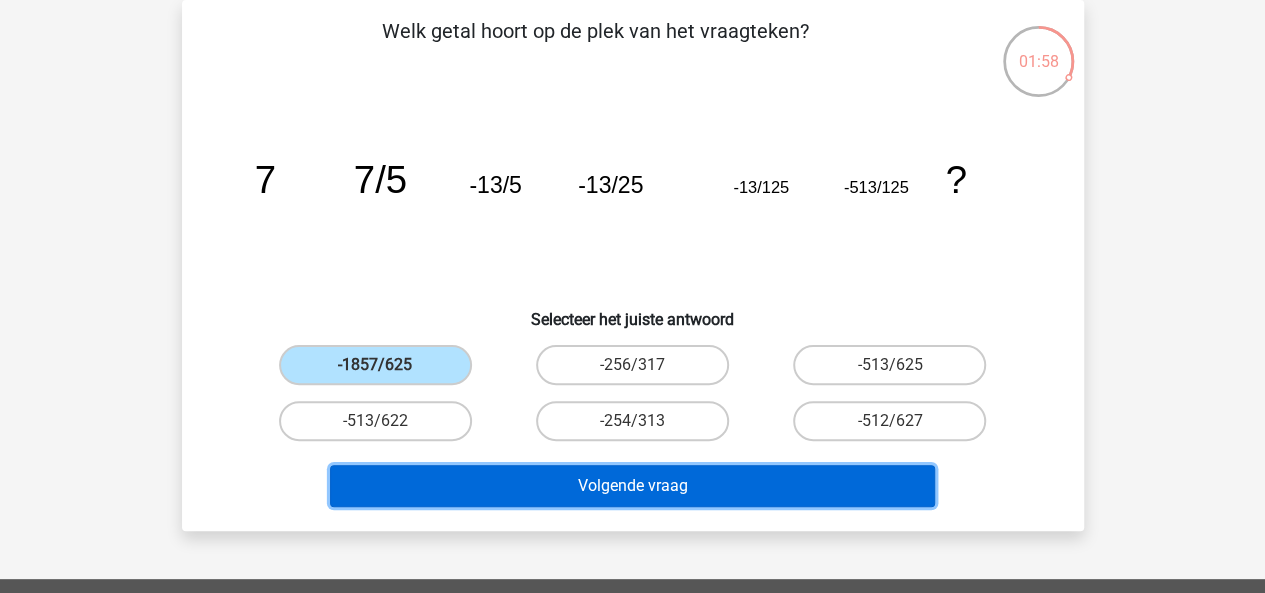 click on "Volgende vraag" at bounding box center [632, 486] 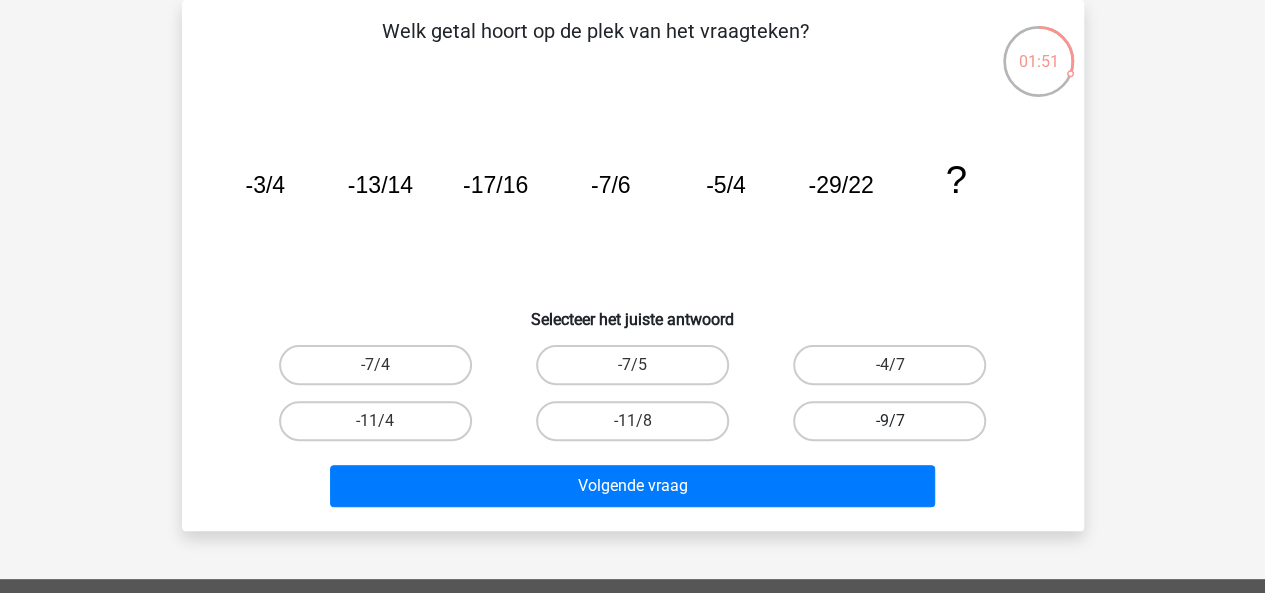 click on "-9/7" at bounding box center [889, 421] 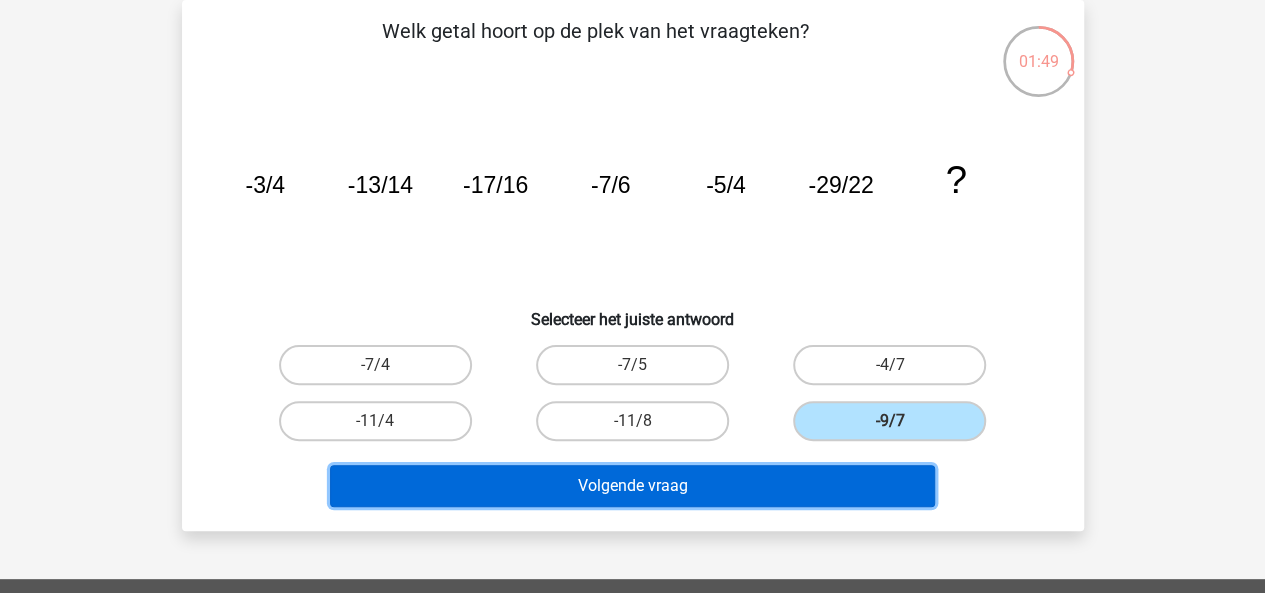 click on "Volgende vraag" at bounding box center (632, 486) 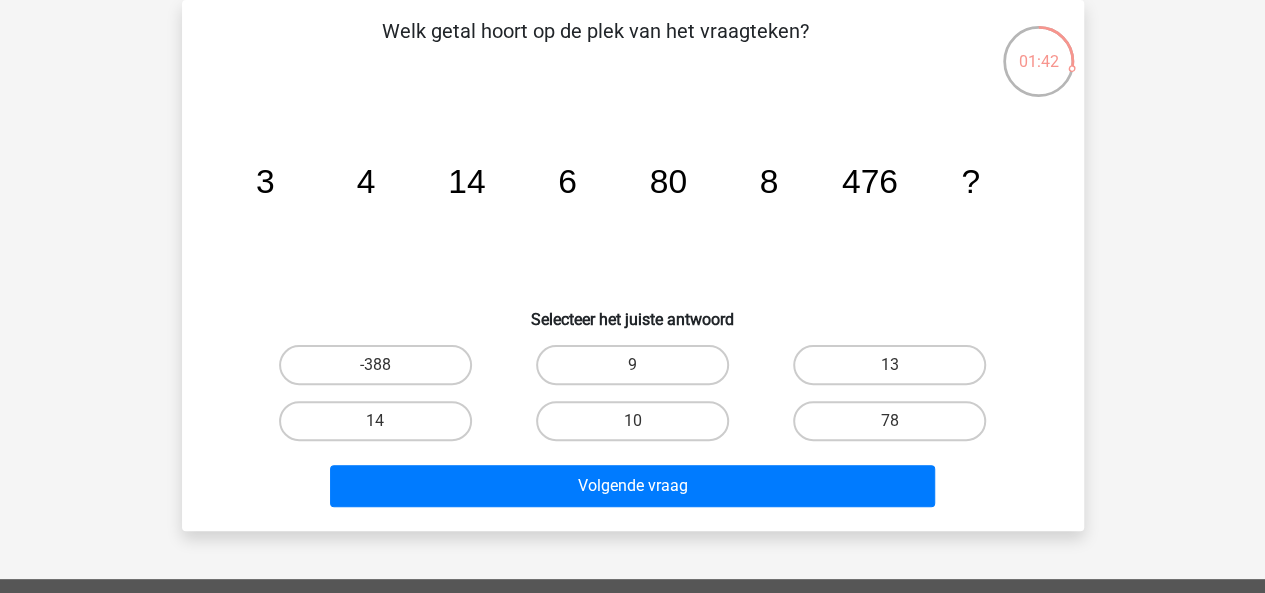 click on "image/svg+xml
3
4
14
6
80
8
476
?" 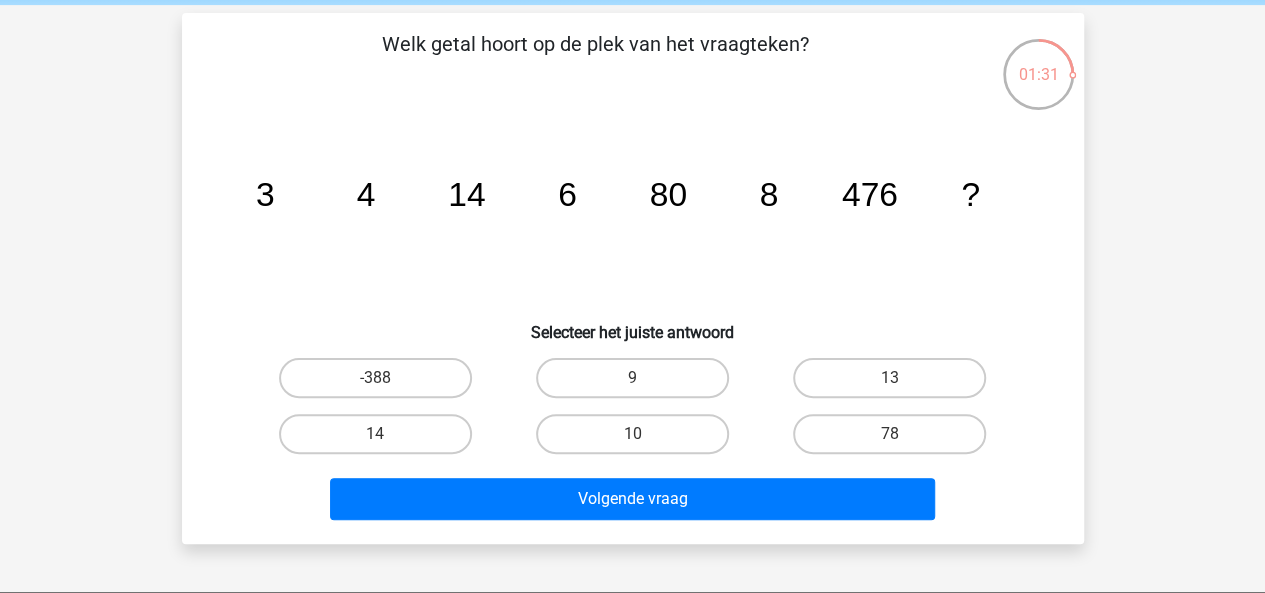 scroll, scrollTop: 78, scrollLeft: 0, axis: vertical 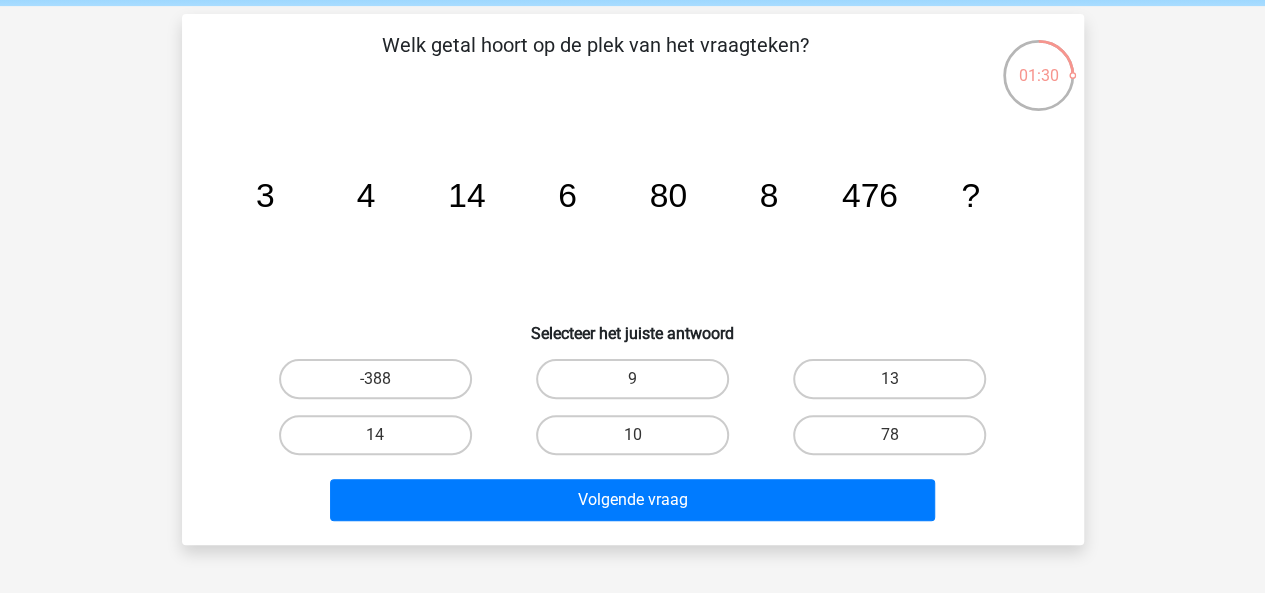 click on "image/svg+xml
3
4
14
6
80
8
476
?" 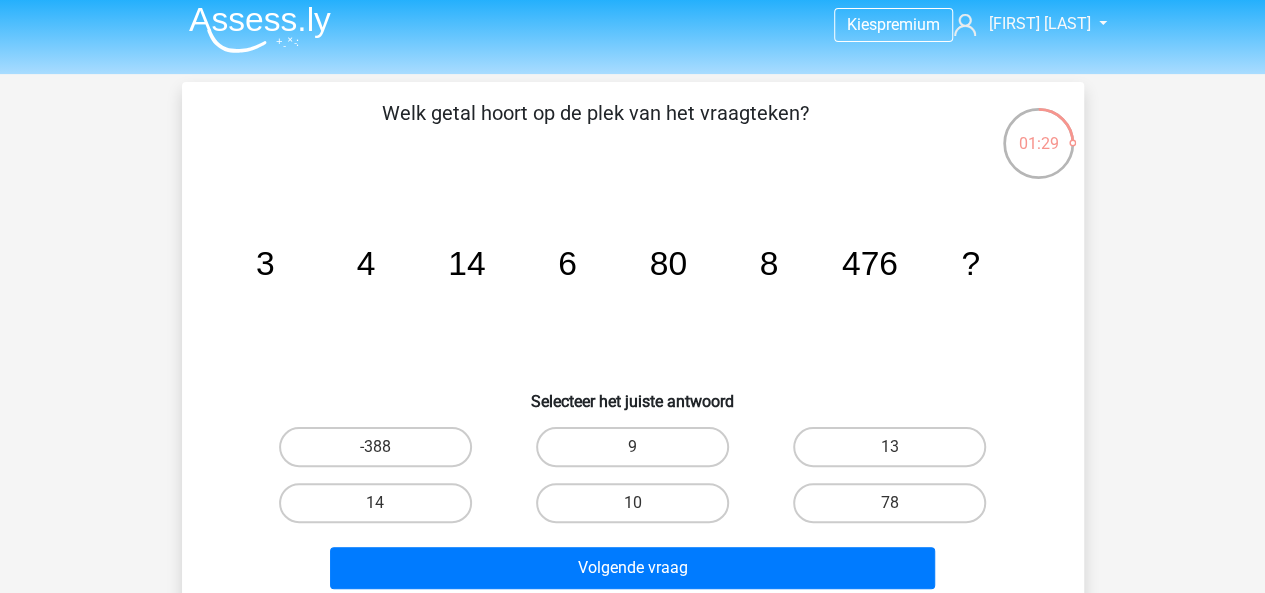 scroll, scrollTop: 14, scrollLeft: 0, axis: vertical 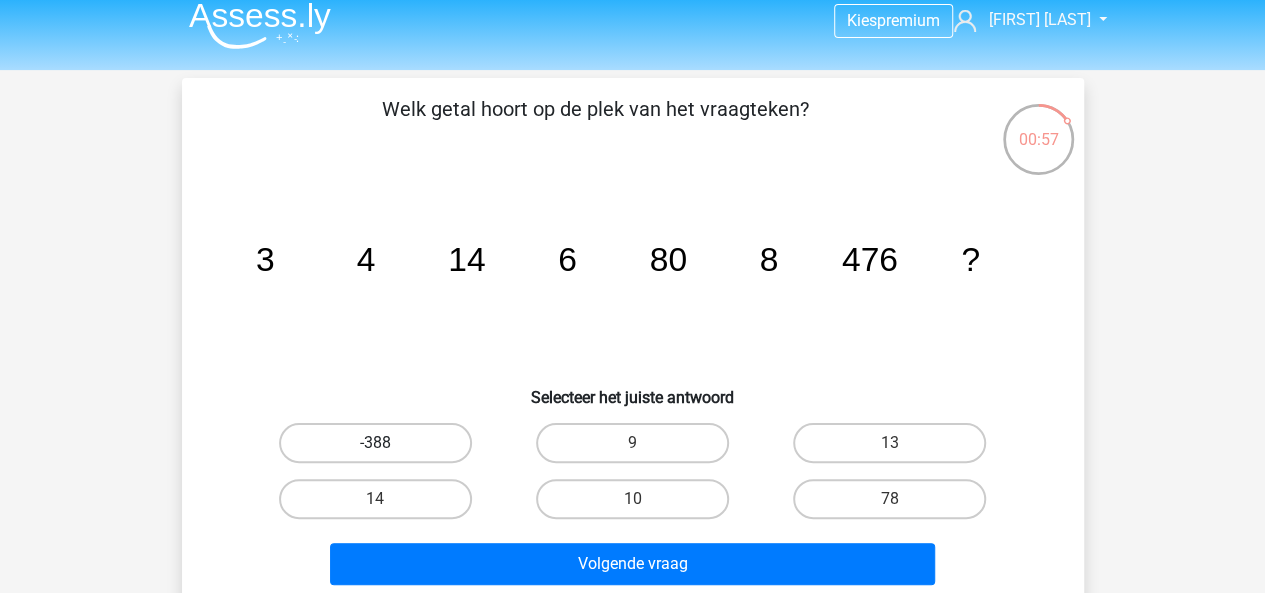 click on "-388" at bounding box center (375, 443) 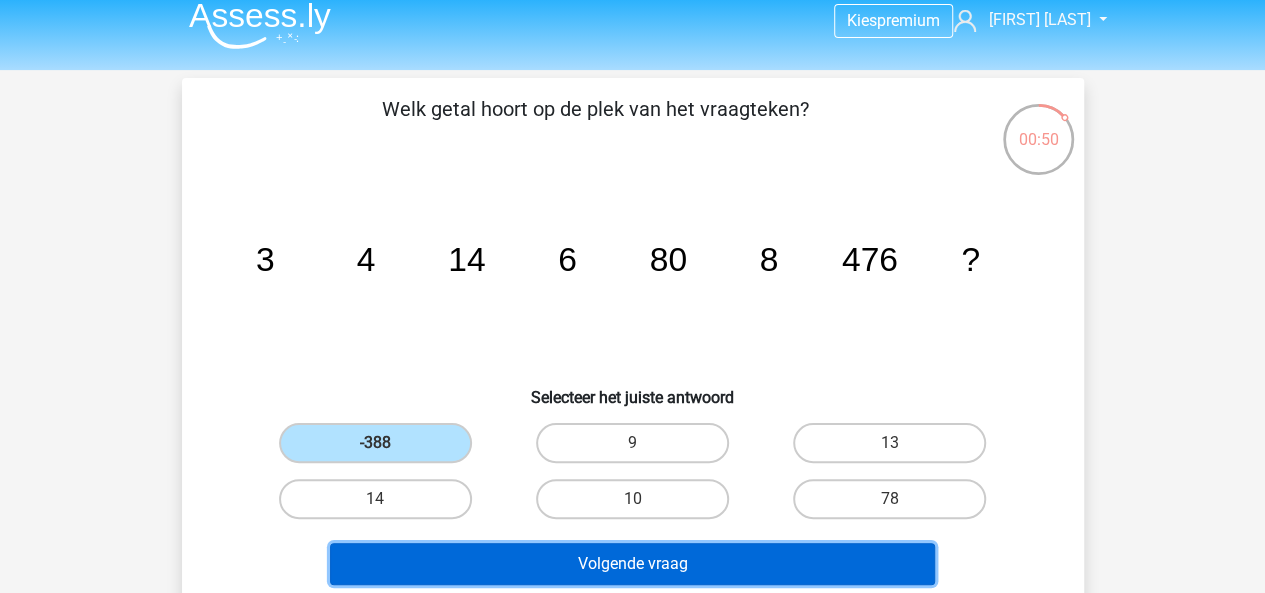 click on "Volgende vraag" at bounding box center [632, 564] 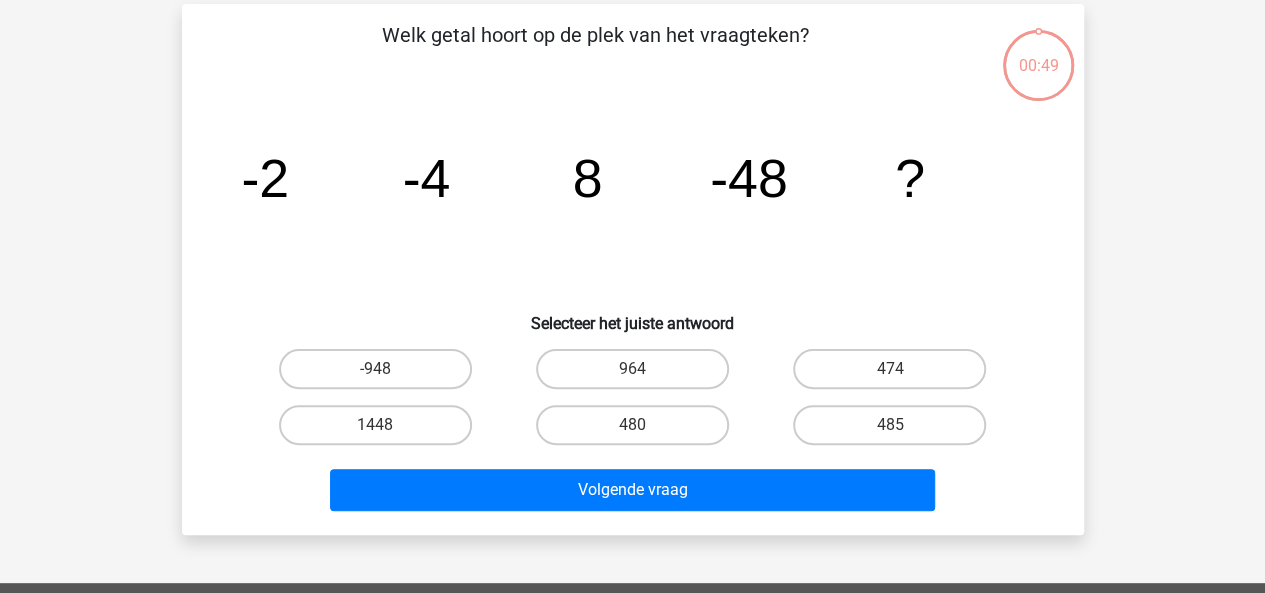 scroll, scrollTop: 92, scrollLeft: 0, axis: vertical 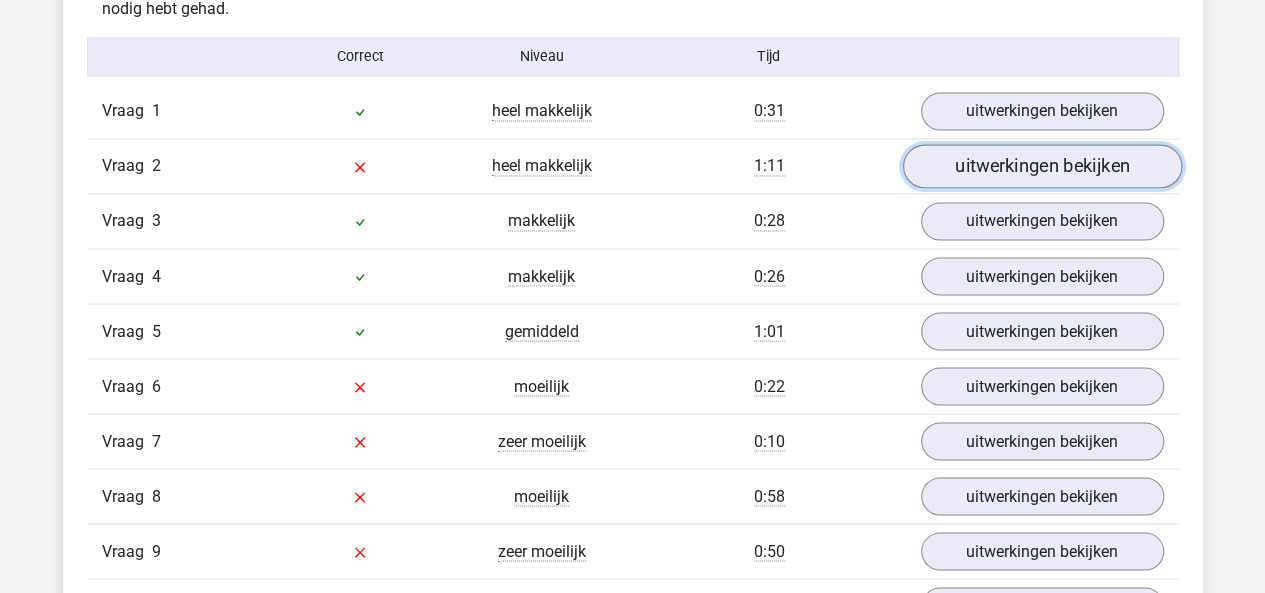 click on "uitwerkingen bekijken" at bounding box center (1041, 167) 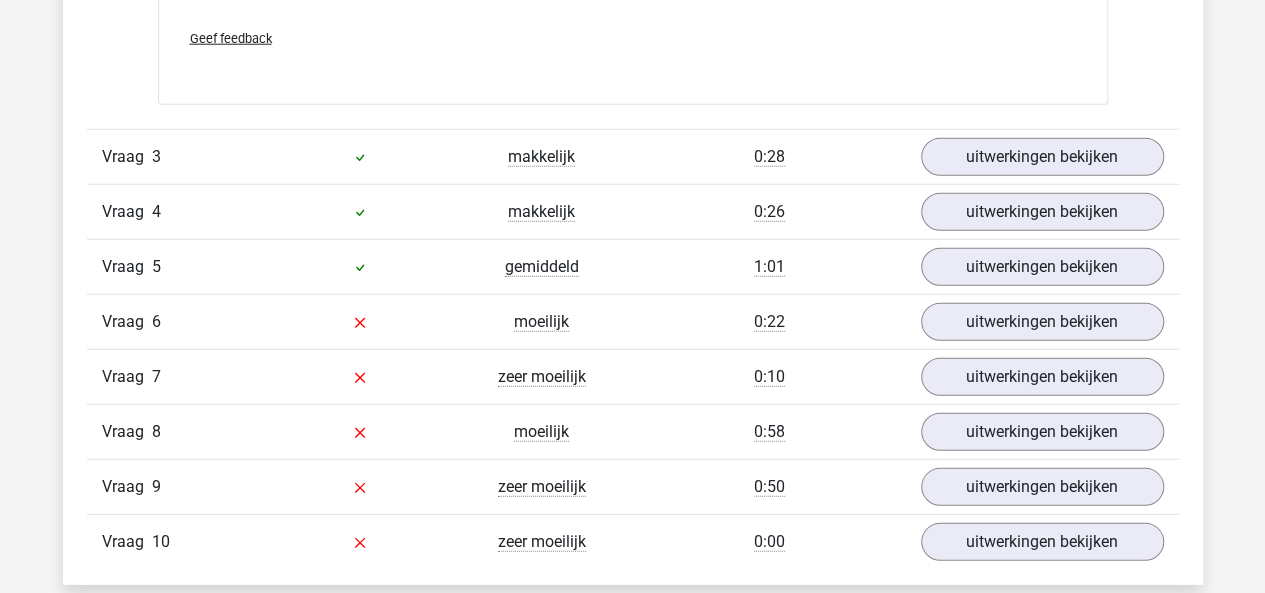 scroll, scrollTop: 2652, scrollLeft: 0, axis: vertical 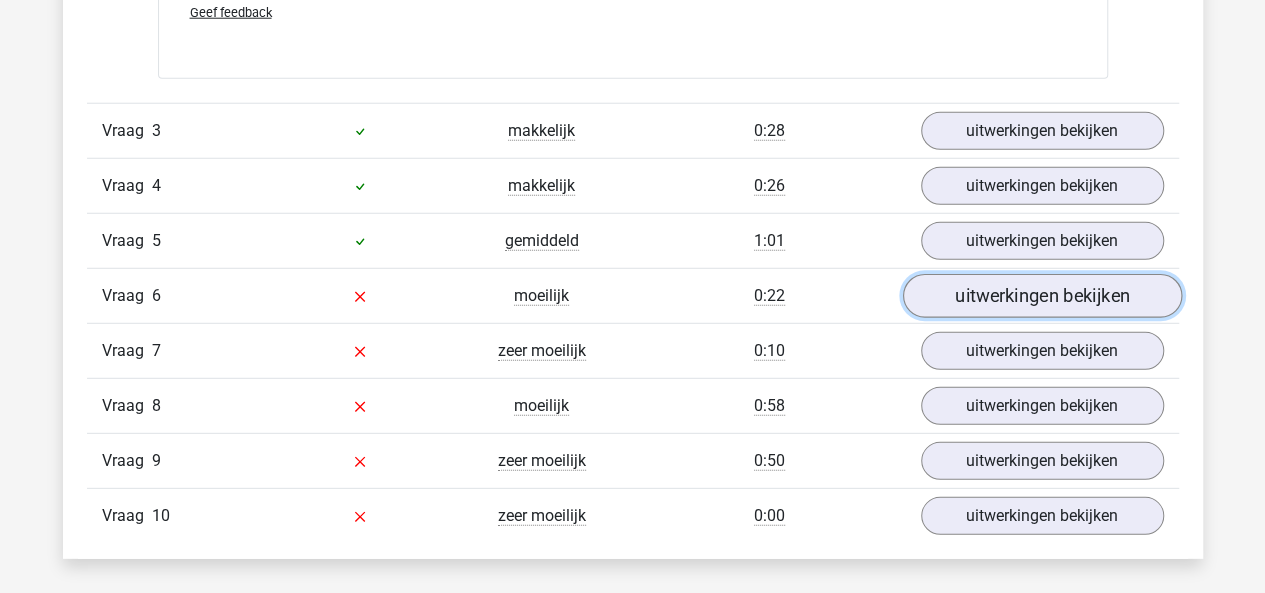 click on "uitwerkingen bekijken" at bounding box center [1041, 296] 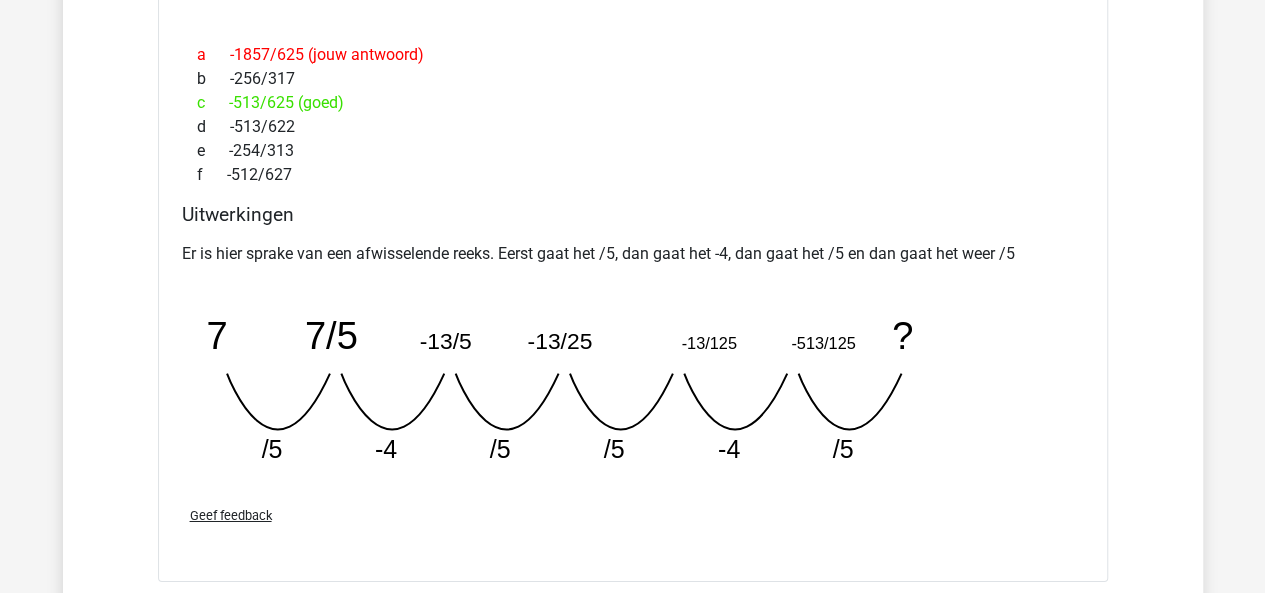 scroll, scrollTop: 3250, scrollLeft: 0, axis: vertical 